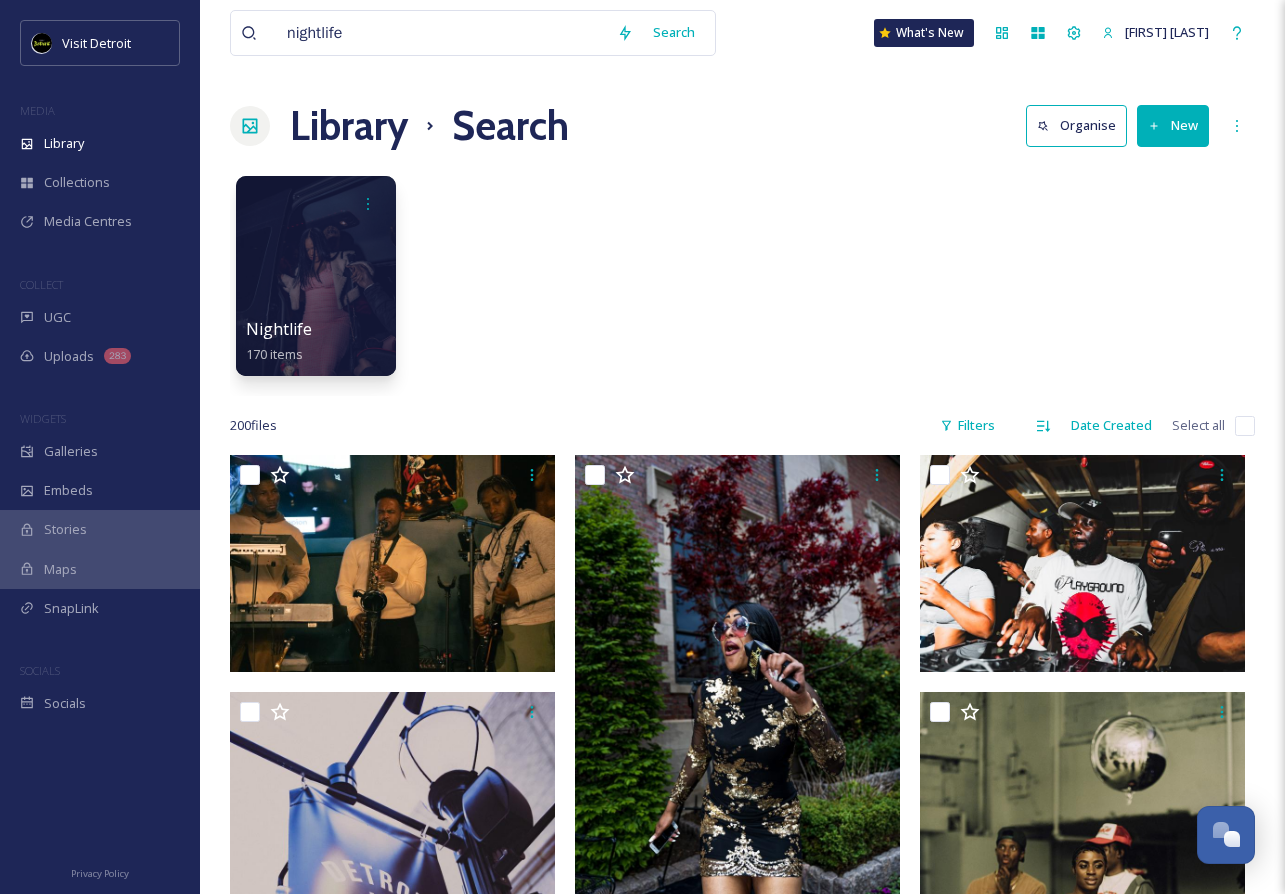 scroll, scrollTop: 20220, scrollLeft: 0, axis: vertical 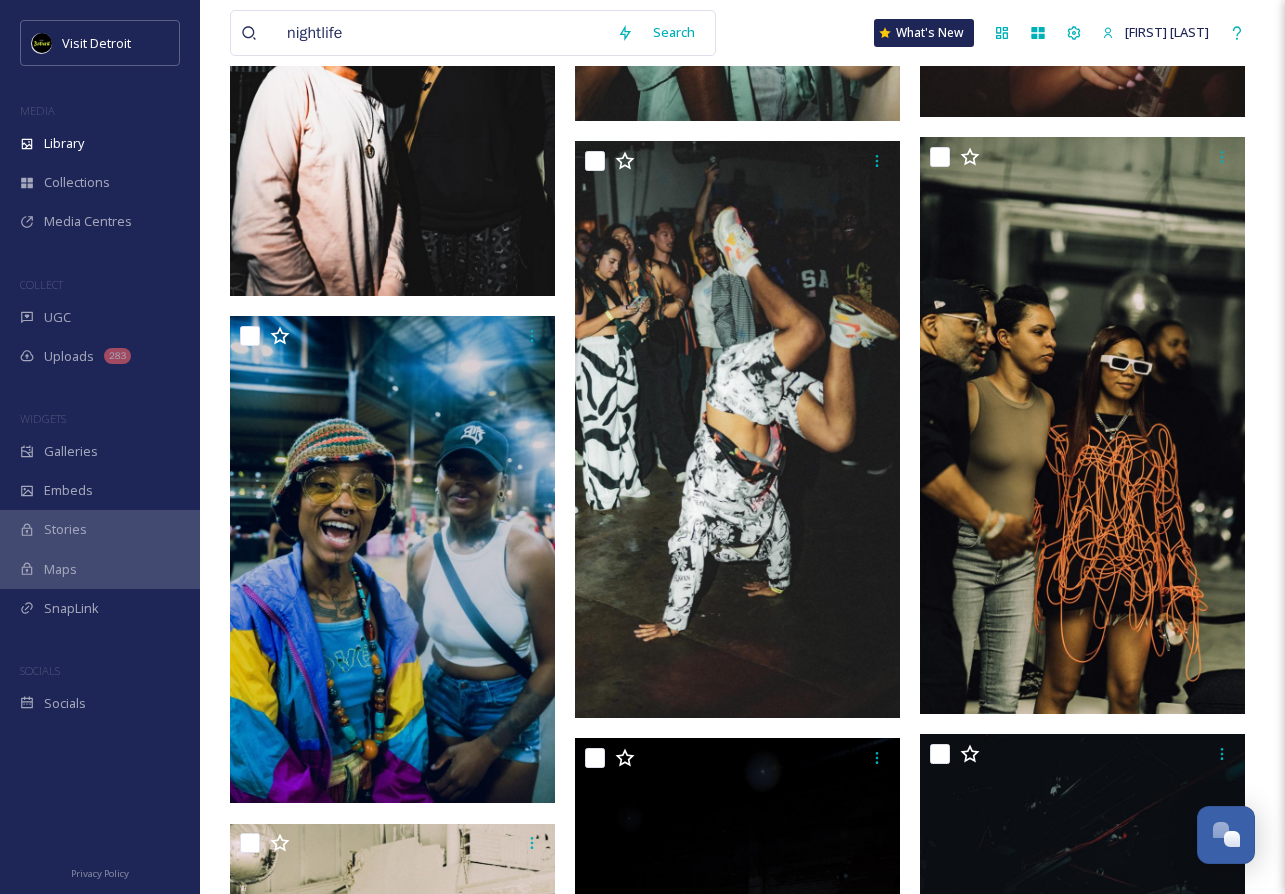 click on "nightlife" at bounding box center (424, 33) 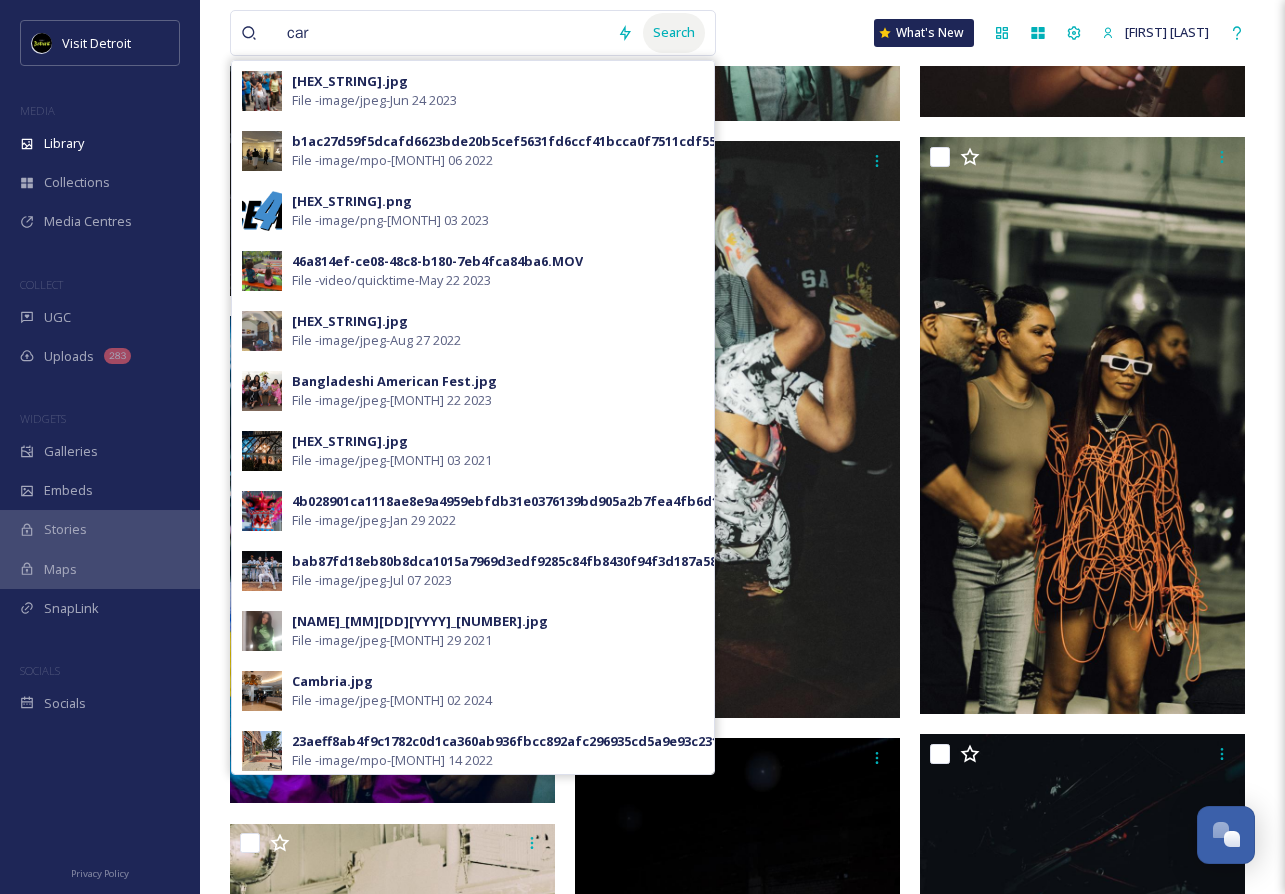click on "Search" at bounding box center (674, 32) 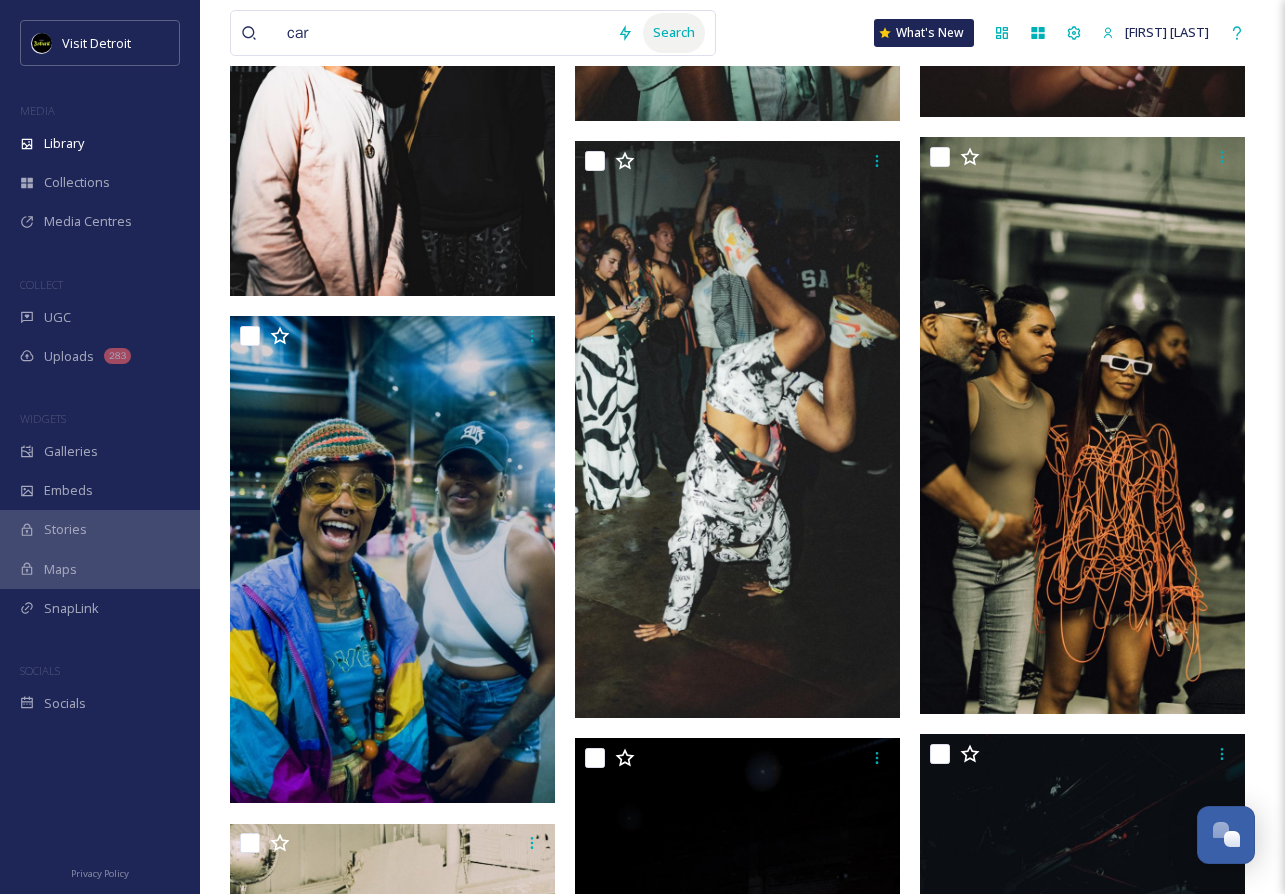 scroll, scrollTop: 0, scrollLeft: 0, axis: both 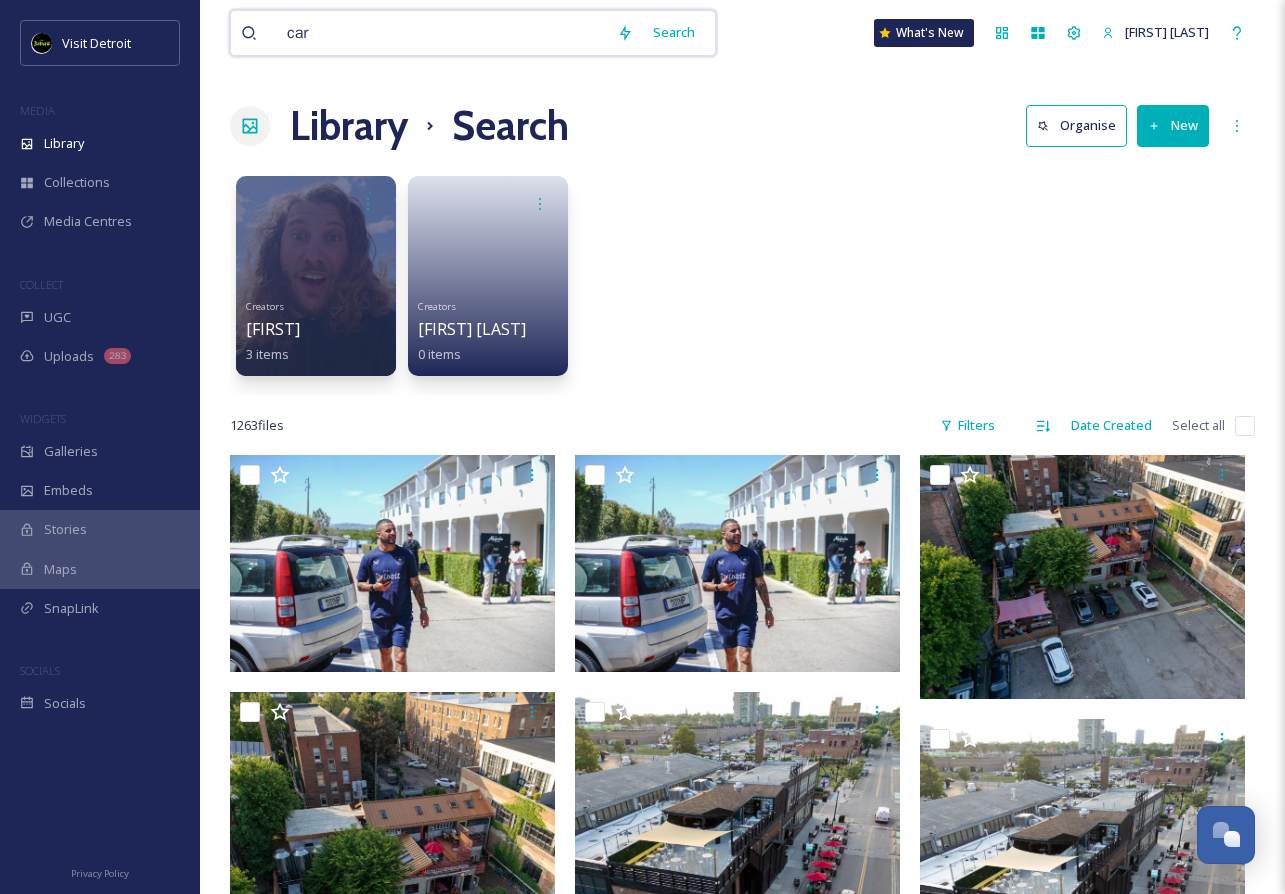 drag, startPoint x: 352, startPoint y: 39, endPoint x: 255, endPoint y: 31, distance: 97.32934 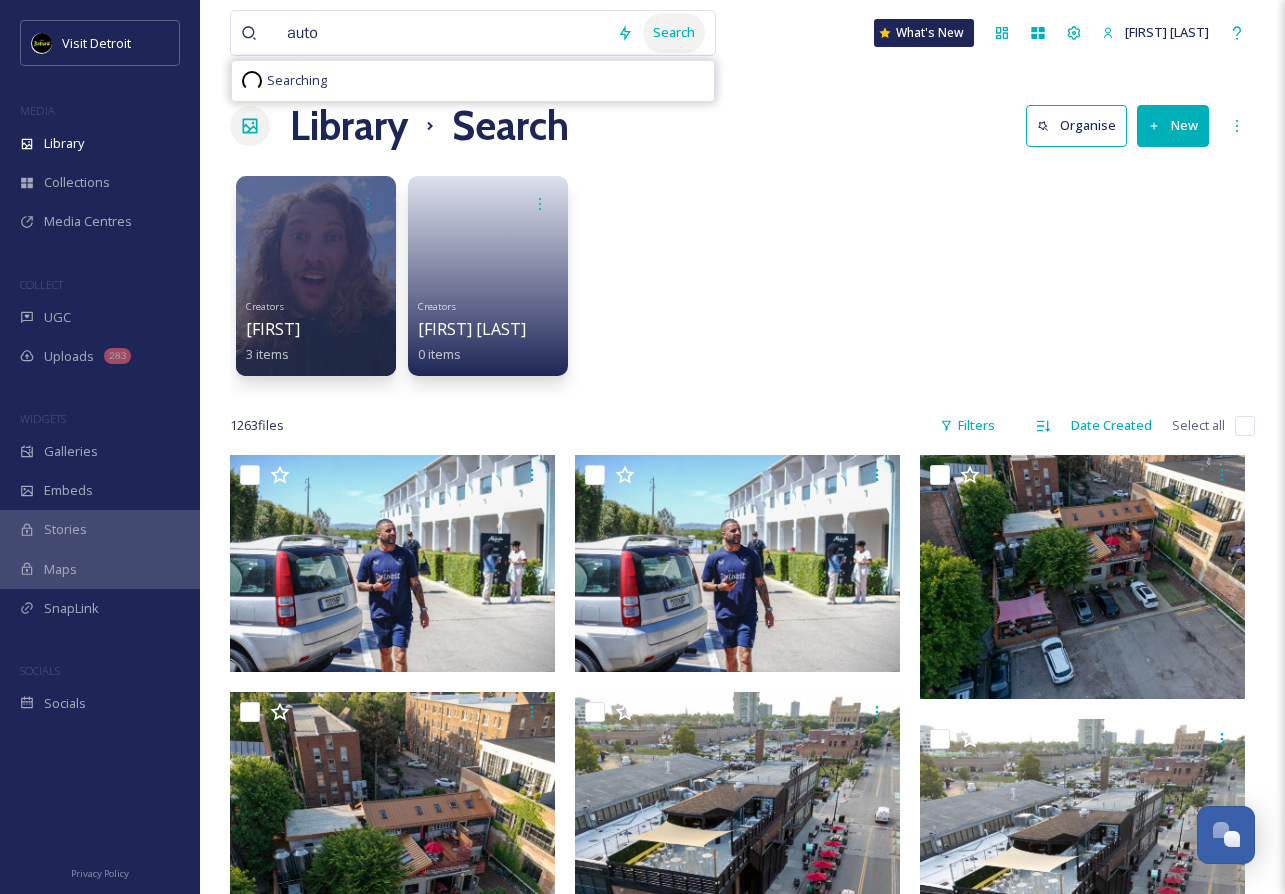 click on "Search" at bounding box center (674, 32) 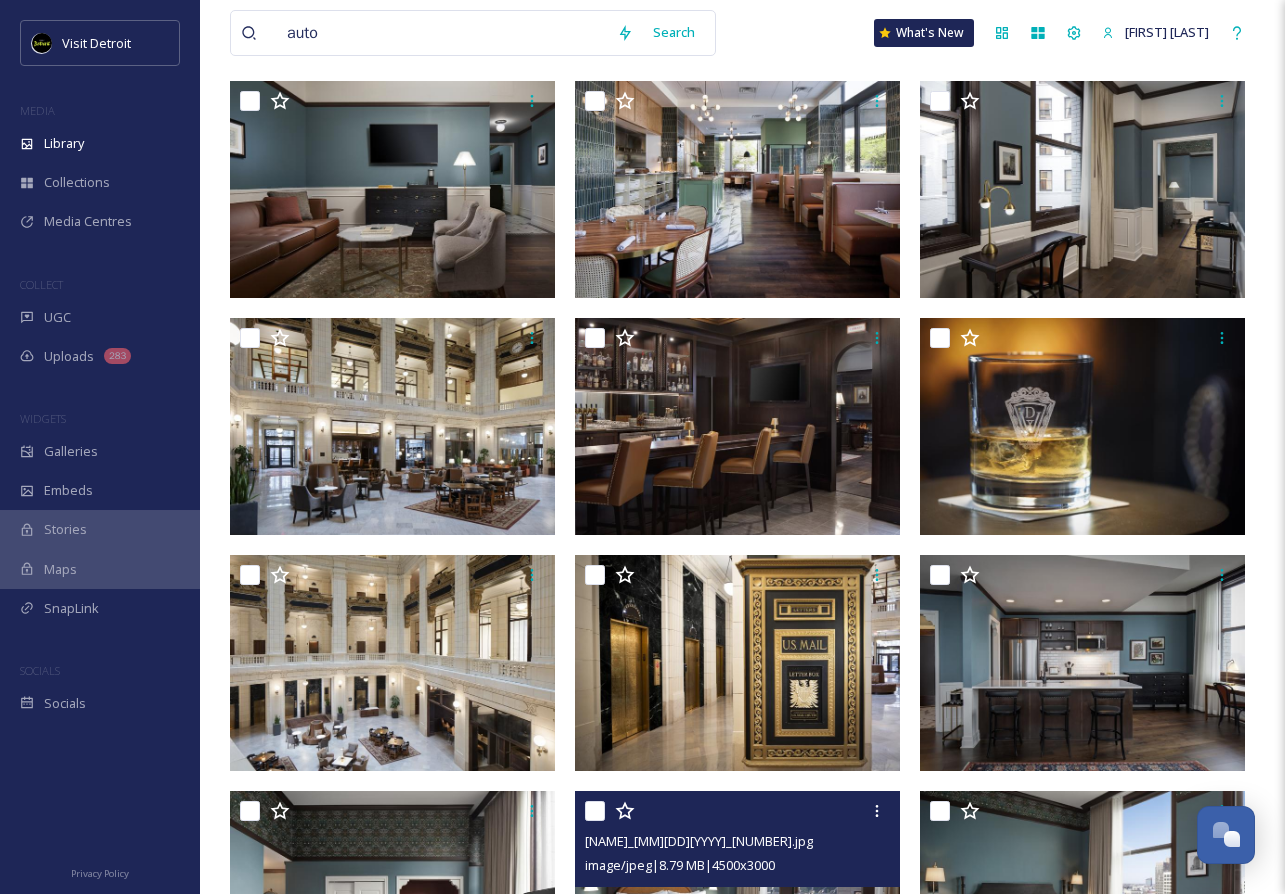 scroll, scrollTop: 0, scrollLeft: 0, axis: both 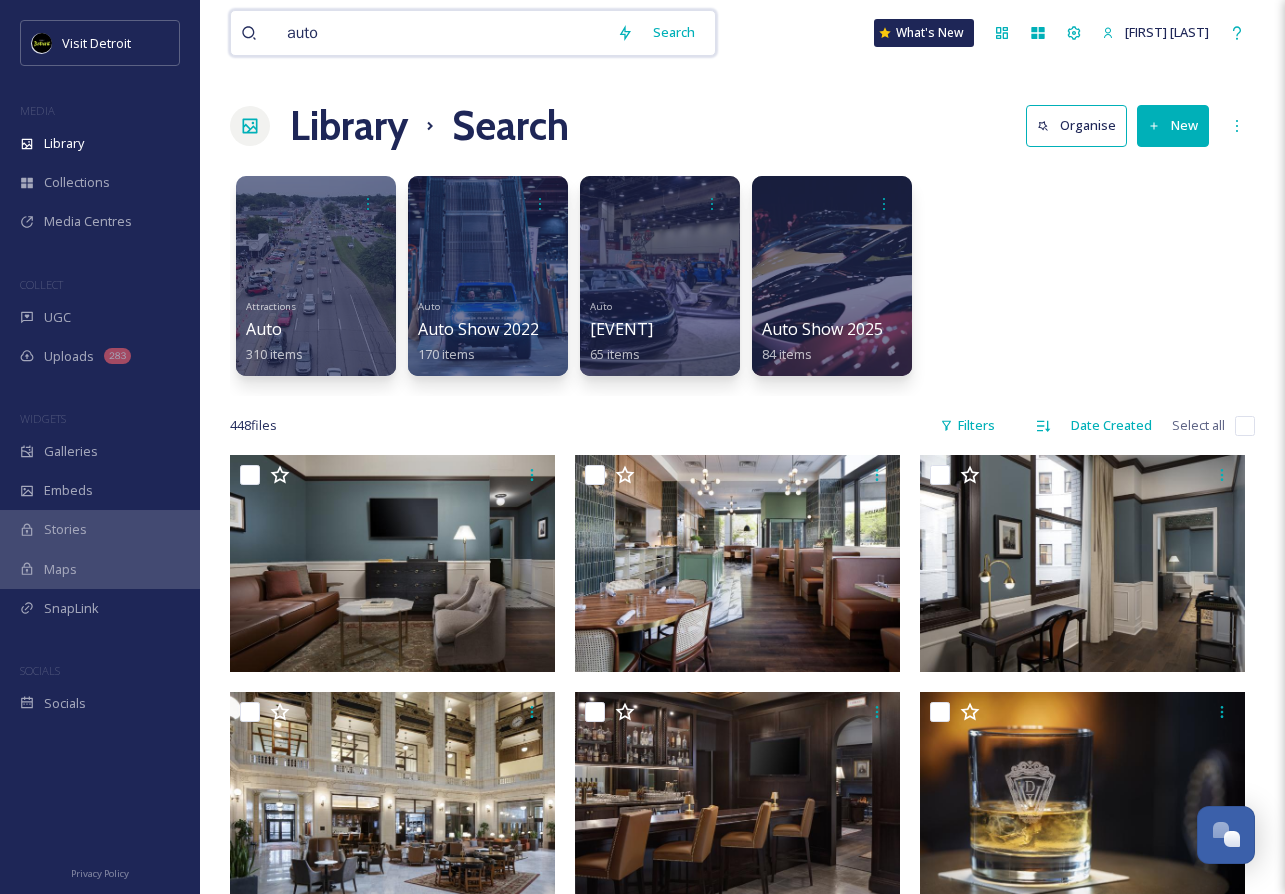 click on "auto" at bounding box center (442, 33) 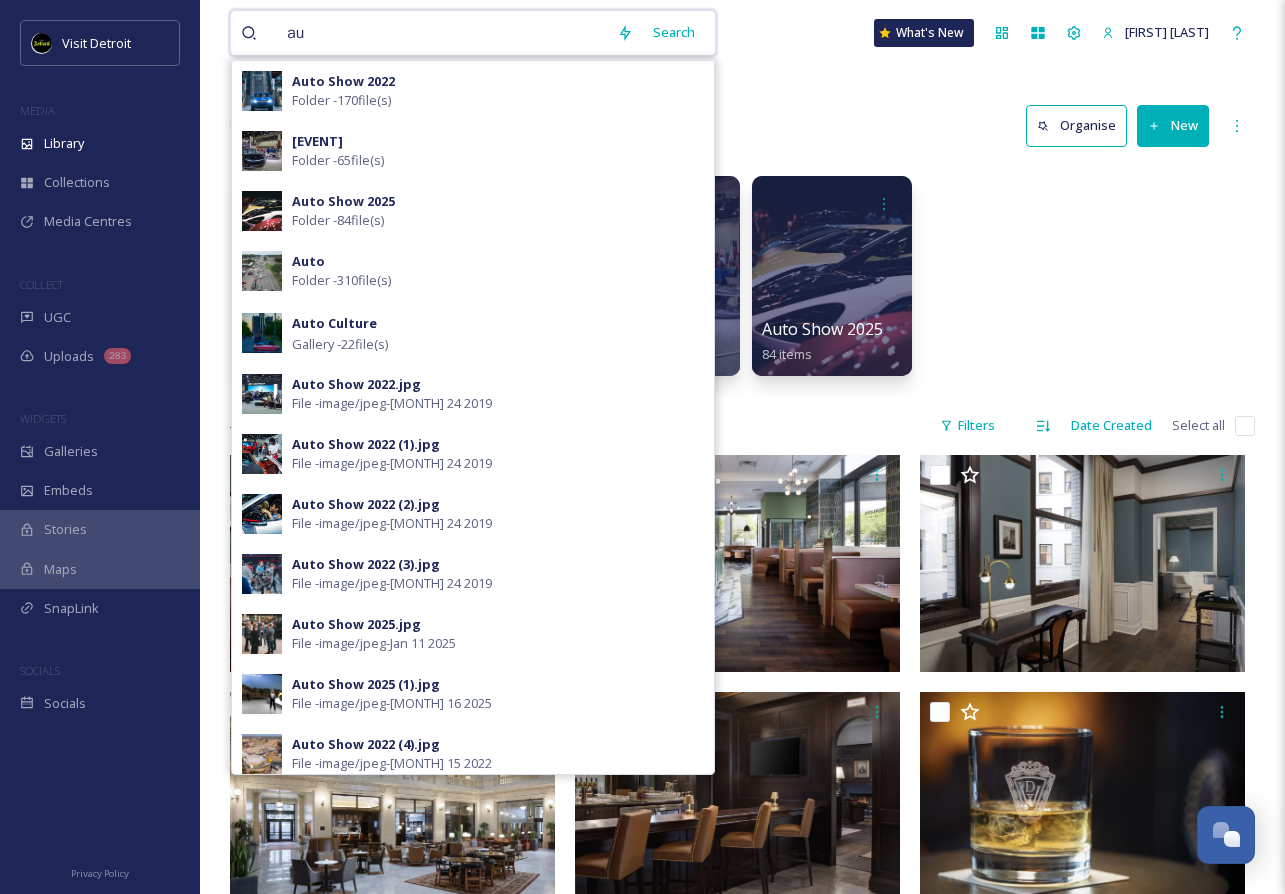 type on "a" 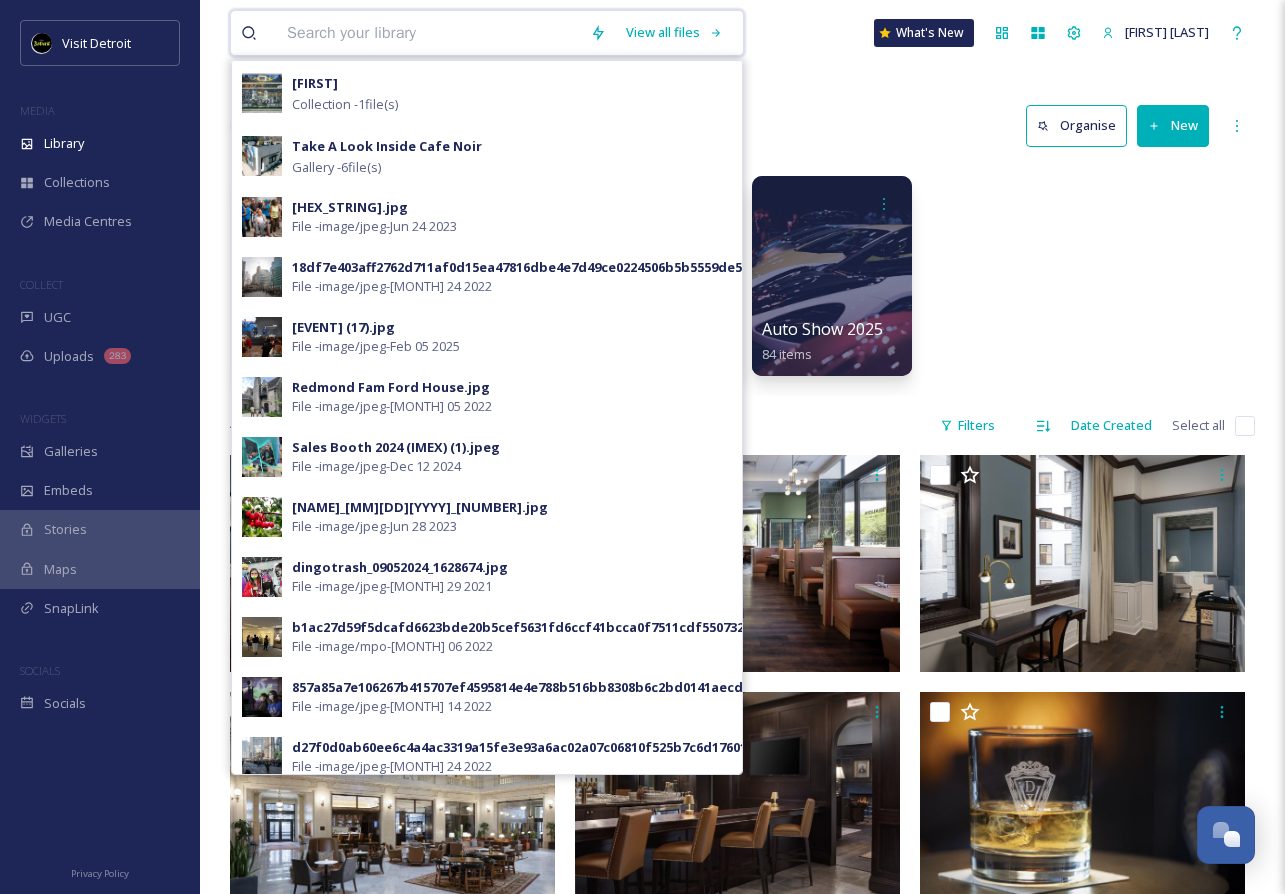 click at bounding box center (428, 33) 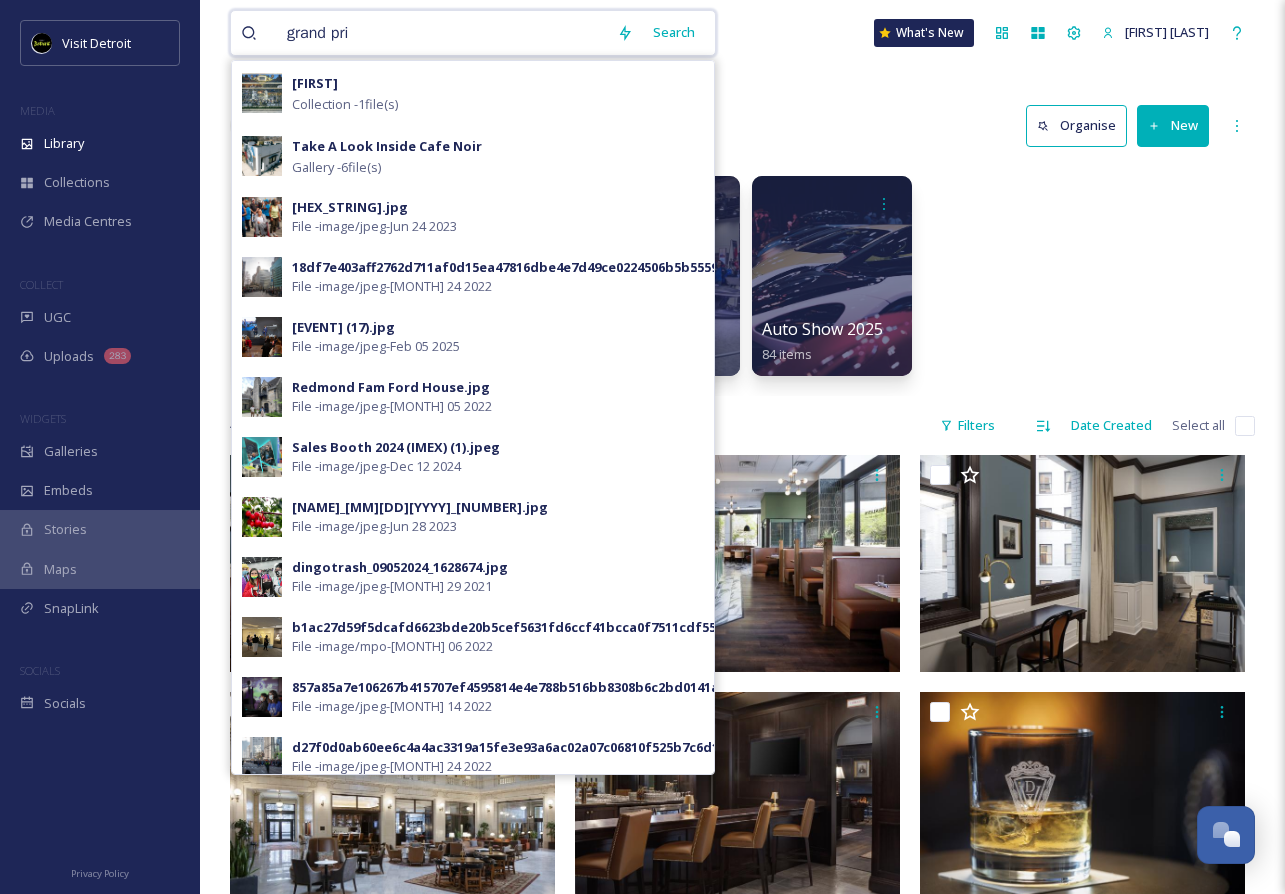 type on "grand prix" 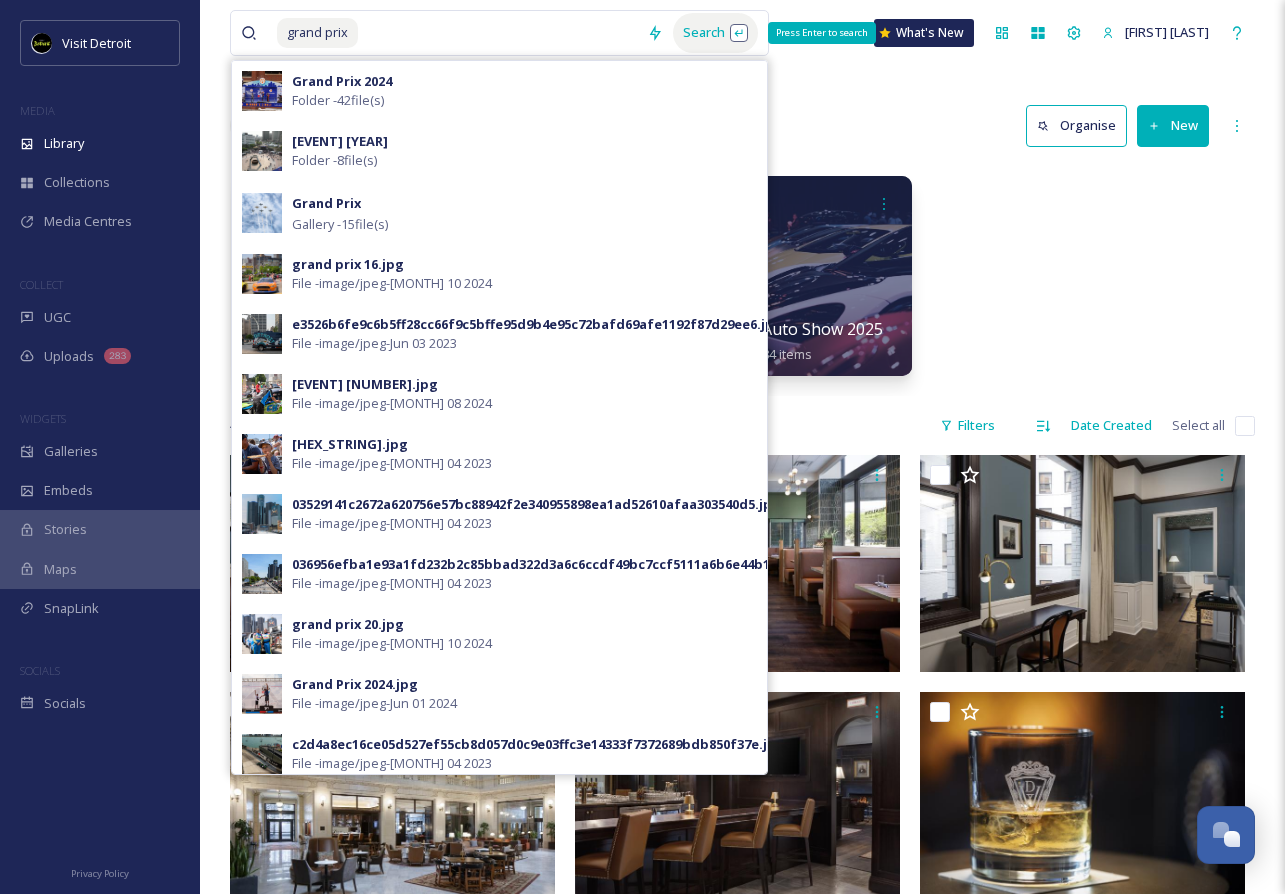 click on "Search Press Enter to search" at bounding box center (715, 32) 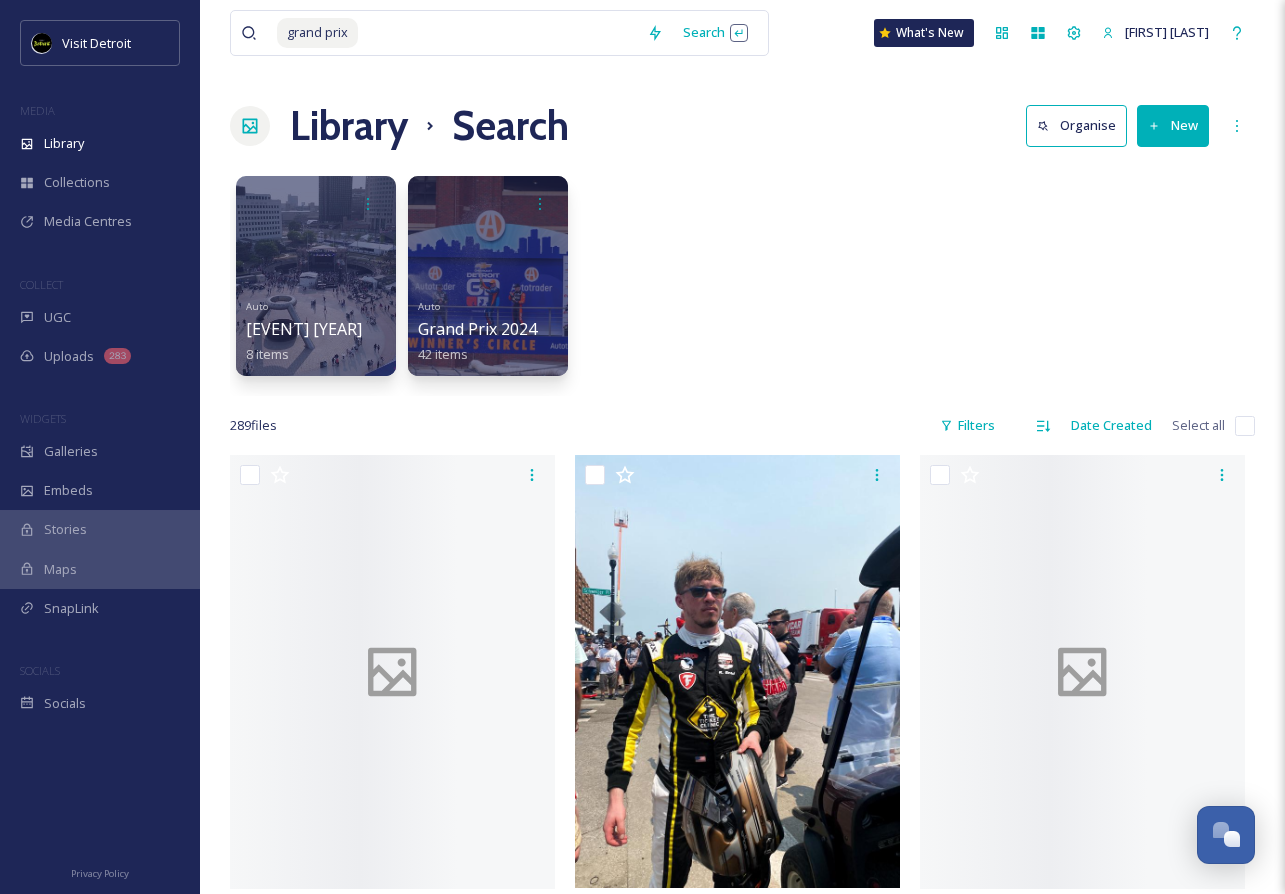 click on "Library Search Organise New" at bounding box center [742, 126] 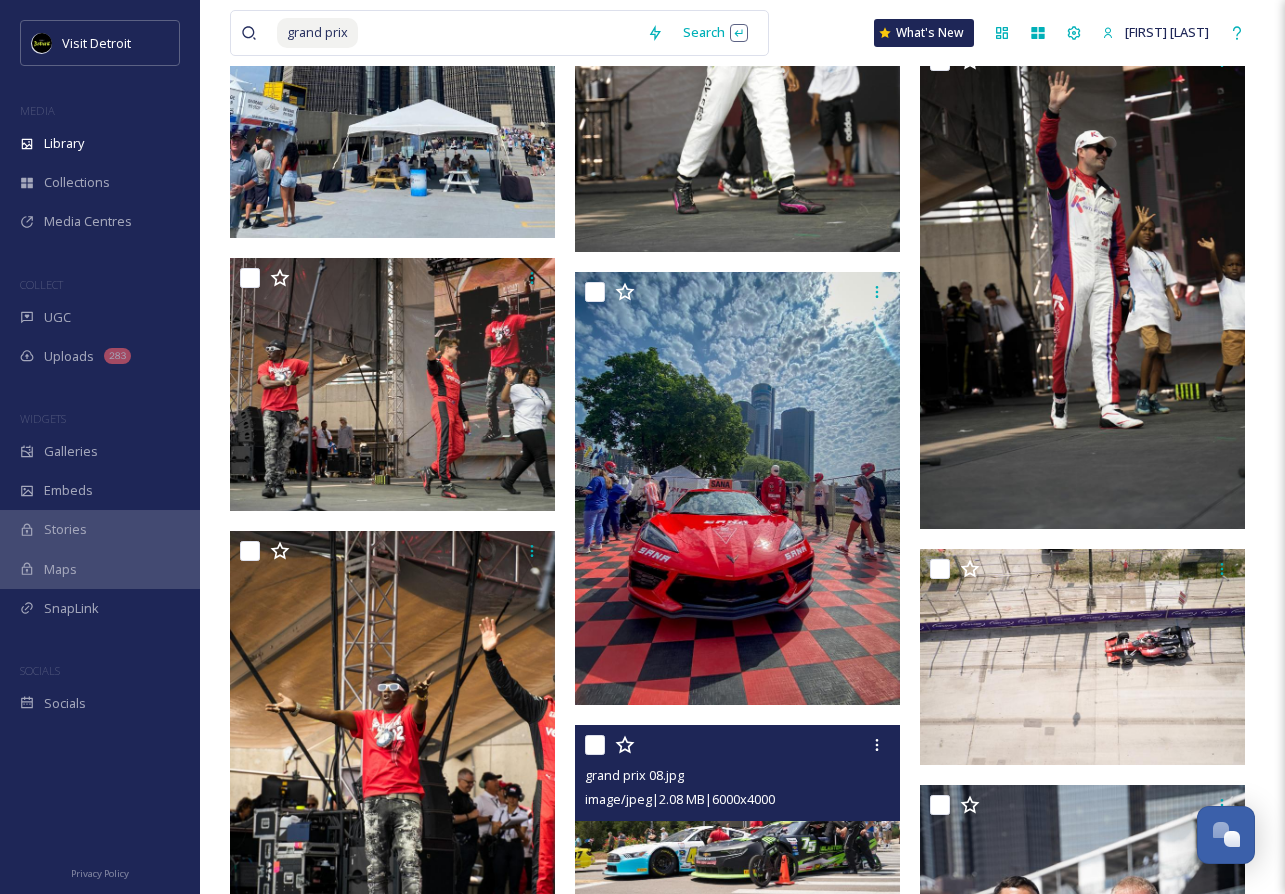 scroll, scrollTop: 1089, scrollLeft: 0, axis: vertical 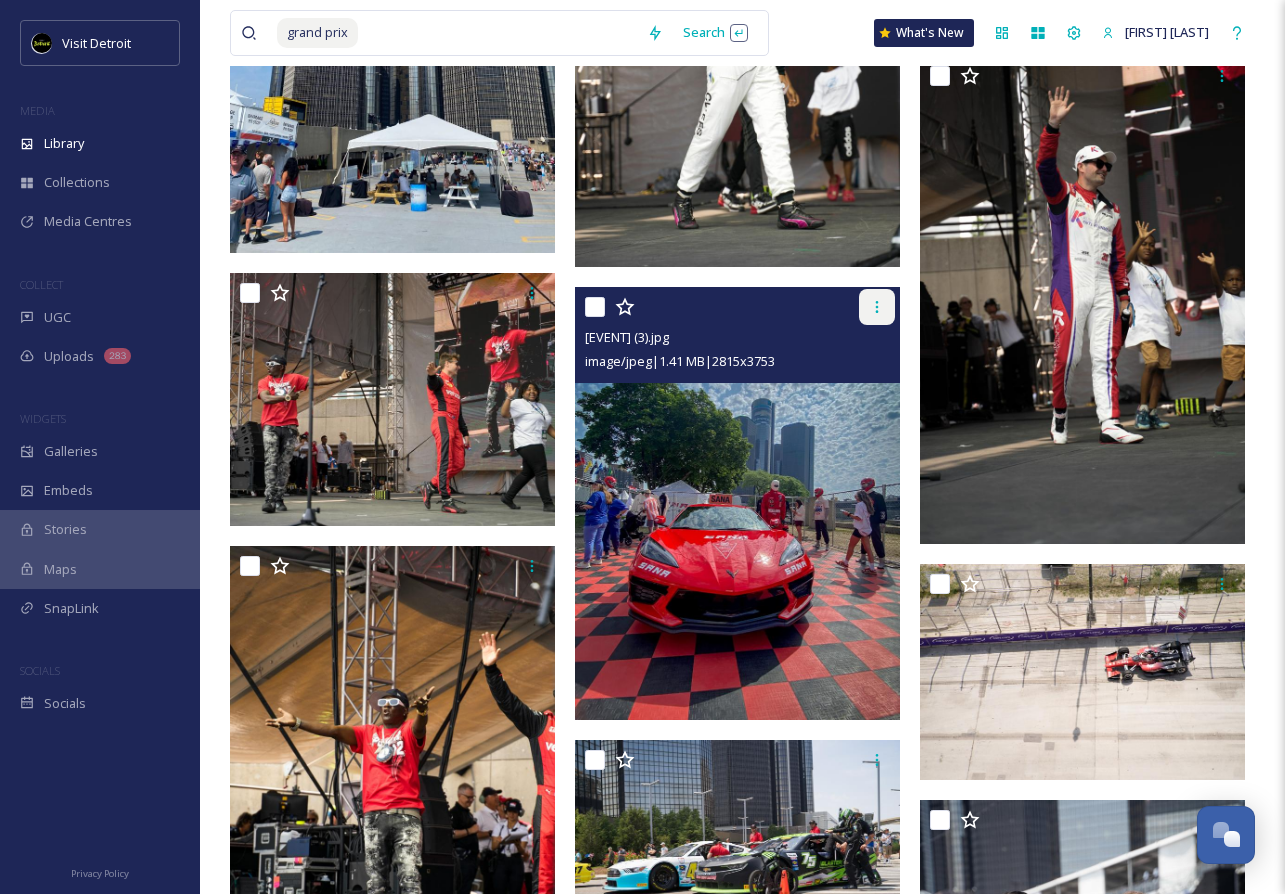click 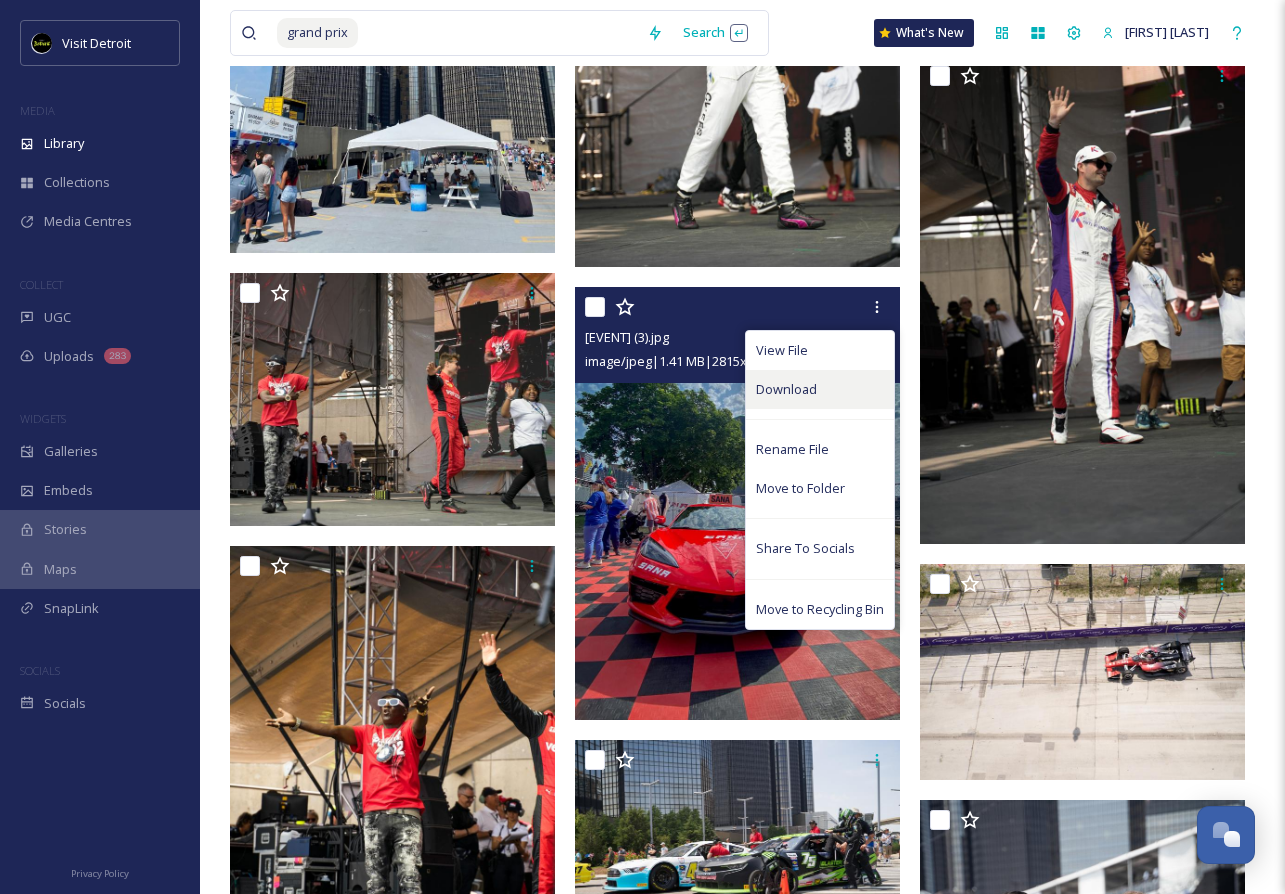 click on "Download" at bounding box center (820, 389) 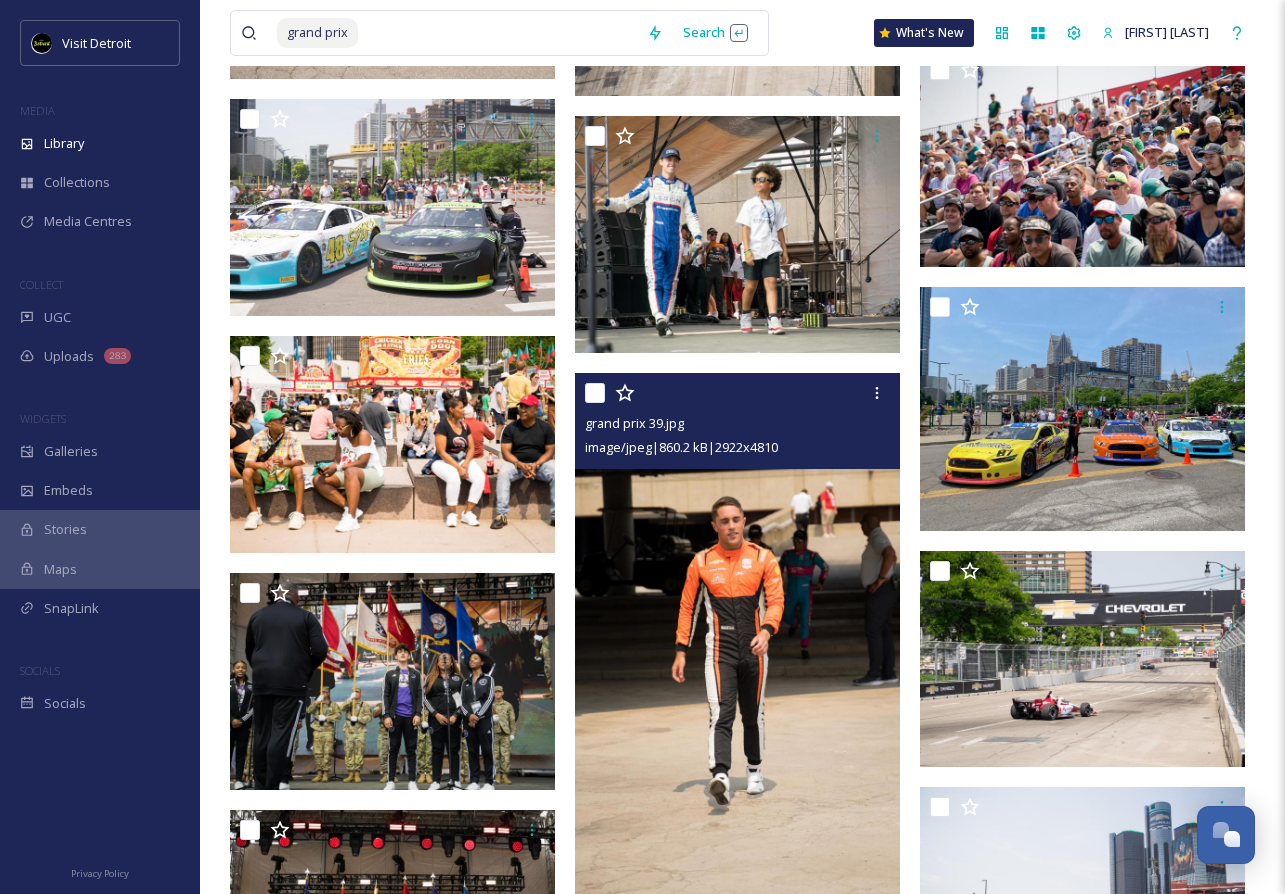 scroll, scrollTop: 6100, scrollLeft: 0, axis: vertical 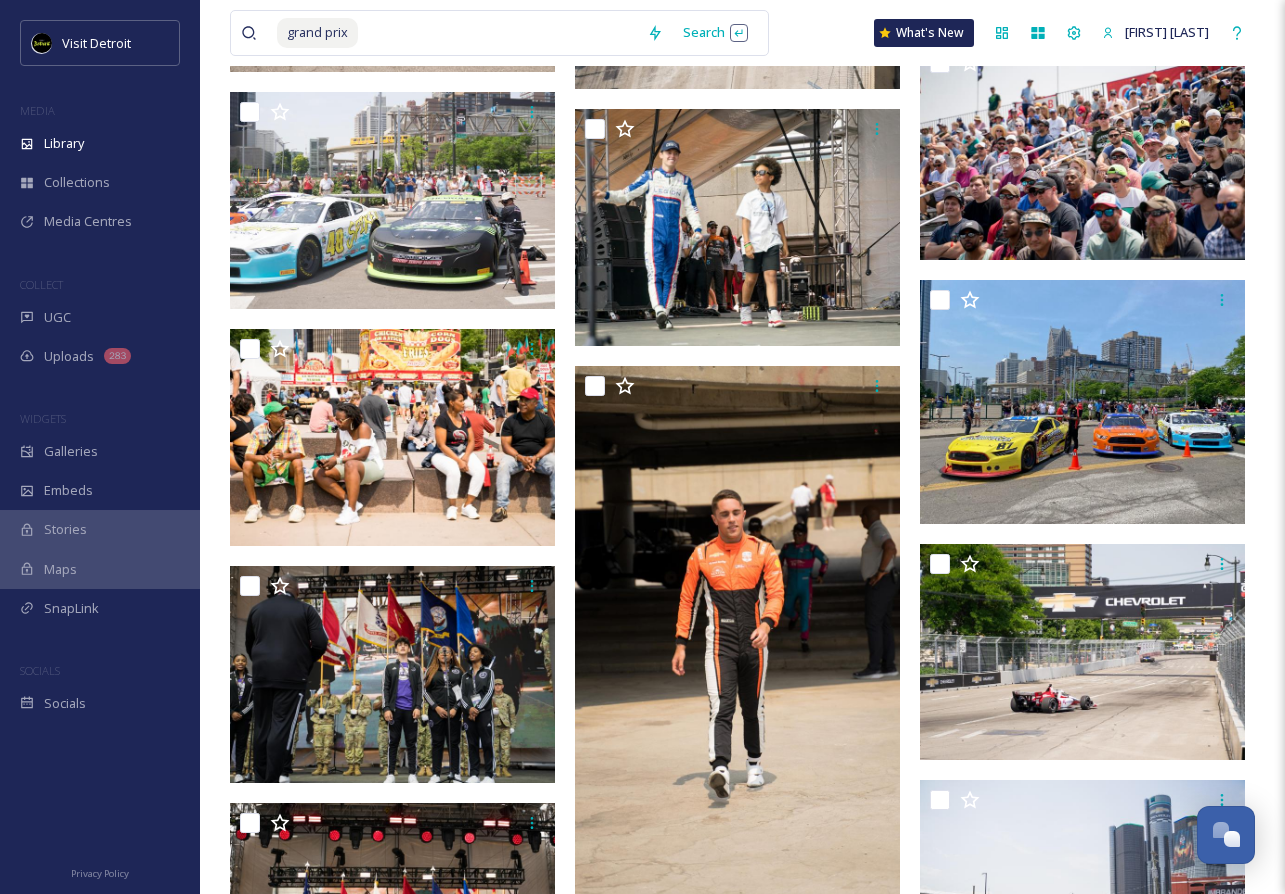 click on "grand prix Search What's New [FIRST] [LAST] Library Search Organise New Your Selections There is nothing here. Auto Grand Prix 2023 8   items Auto Grand Prix 2024 42   items 289  file s Filters Date Created Select all" at bounding box center [742, 6088] 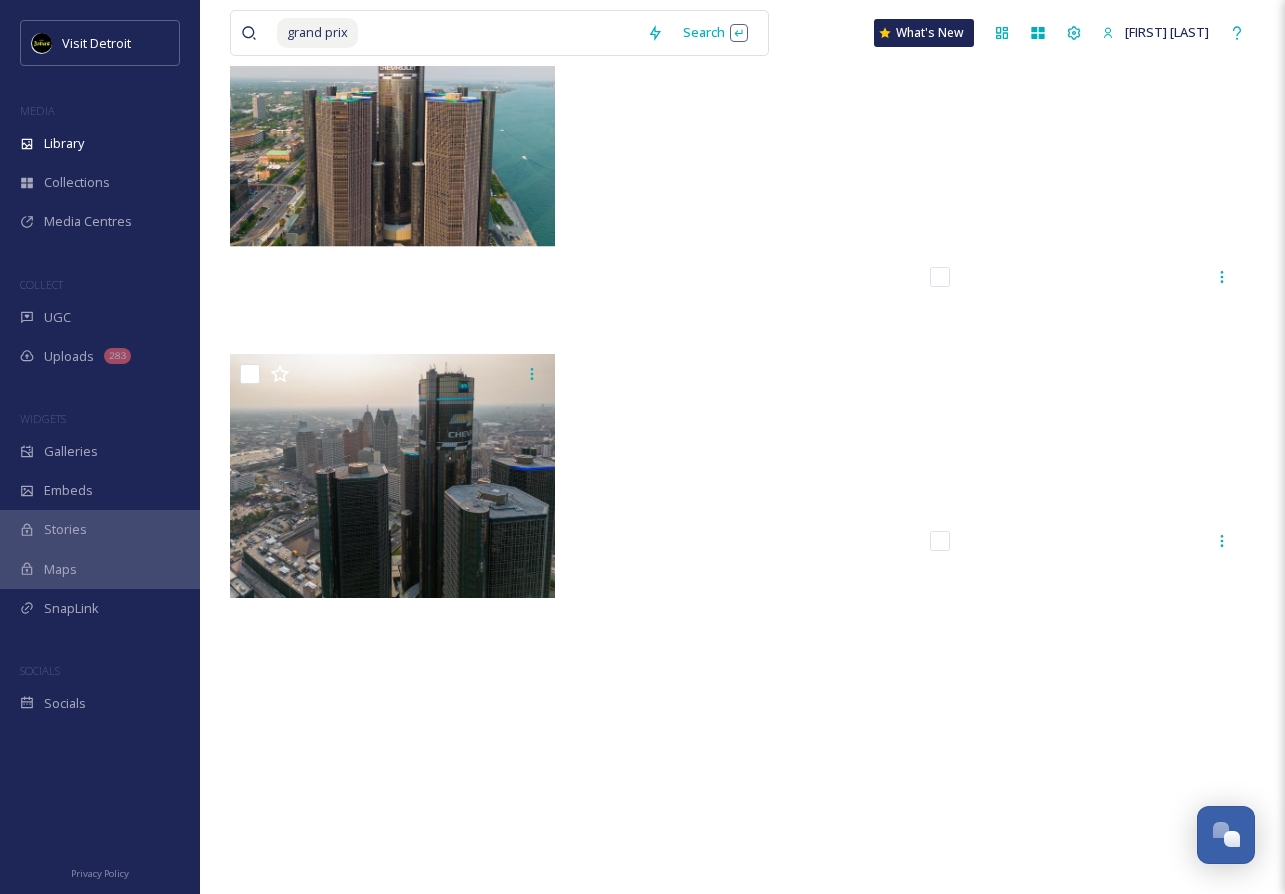 scroll, scrollTop: 32750, scrollLeft: 0, axis: vertical 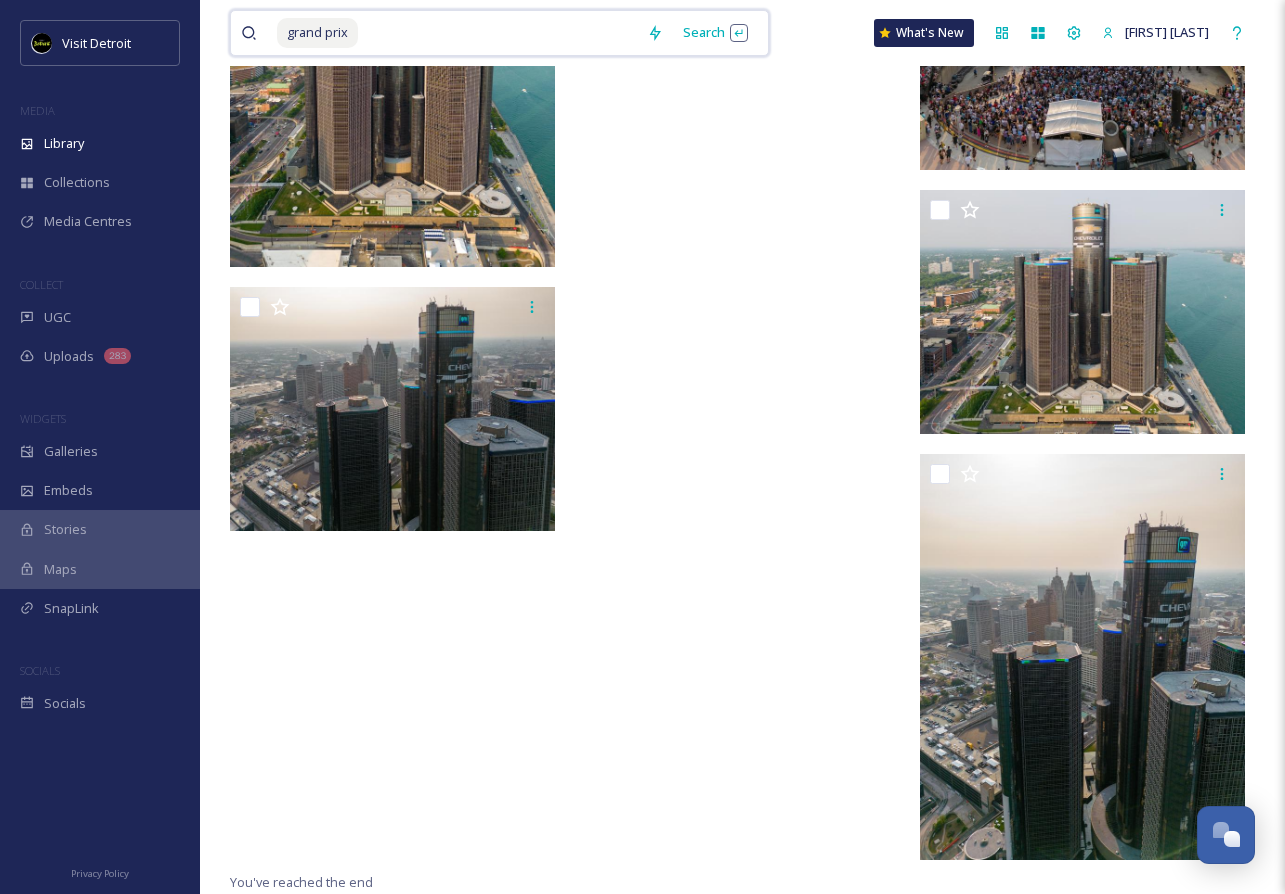 click at bounding box center [498, 33] 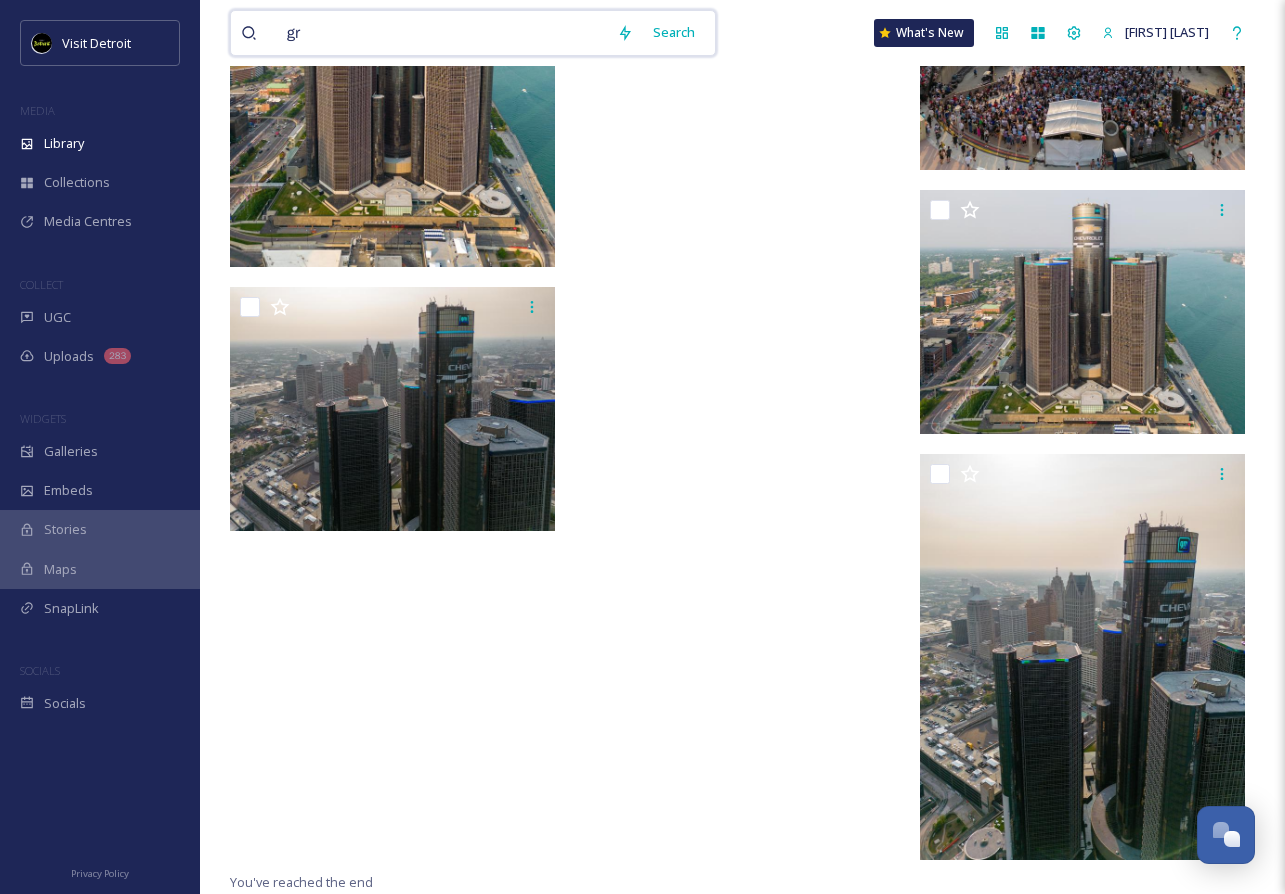 type on "g" 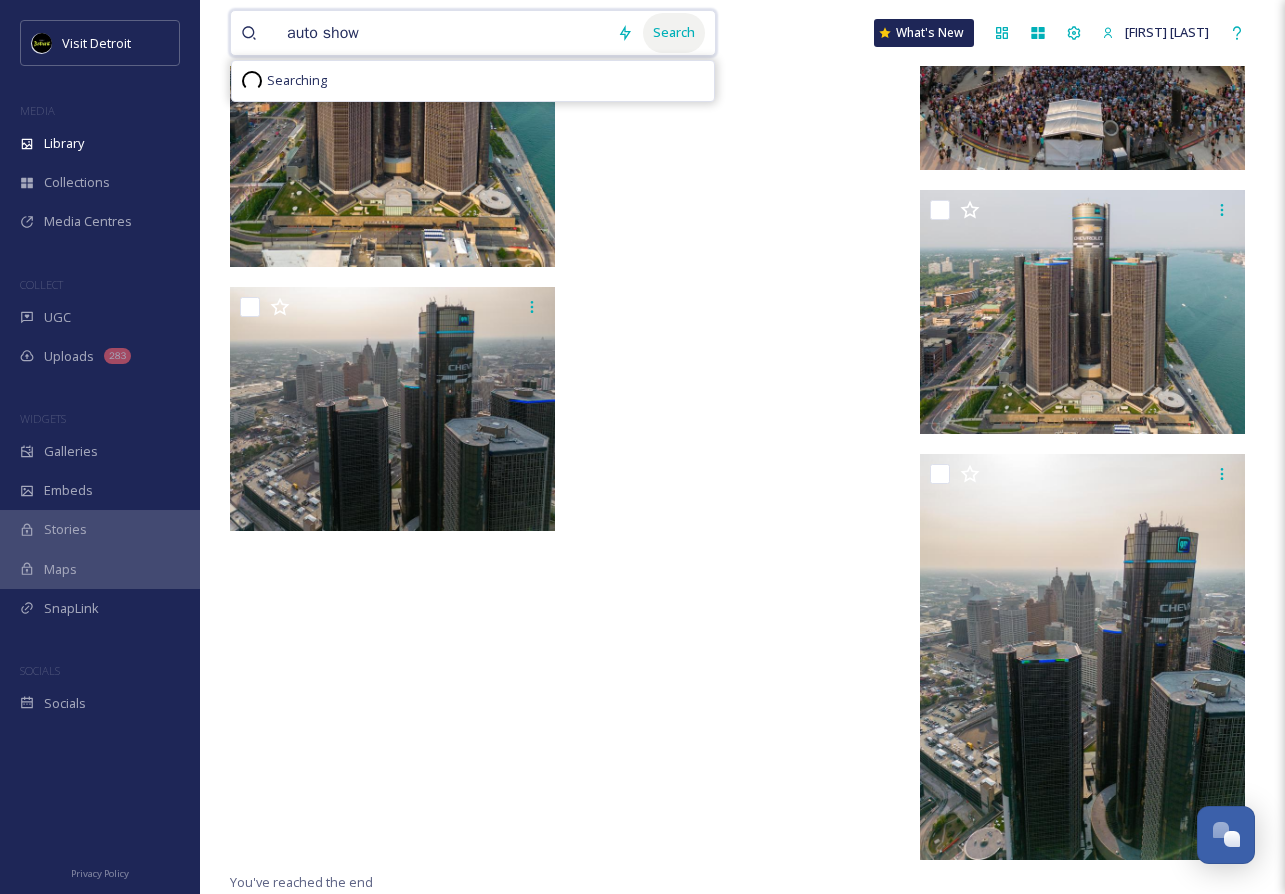type on "auto show" 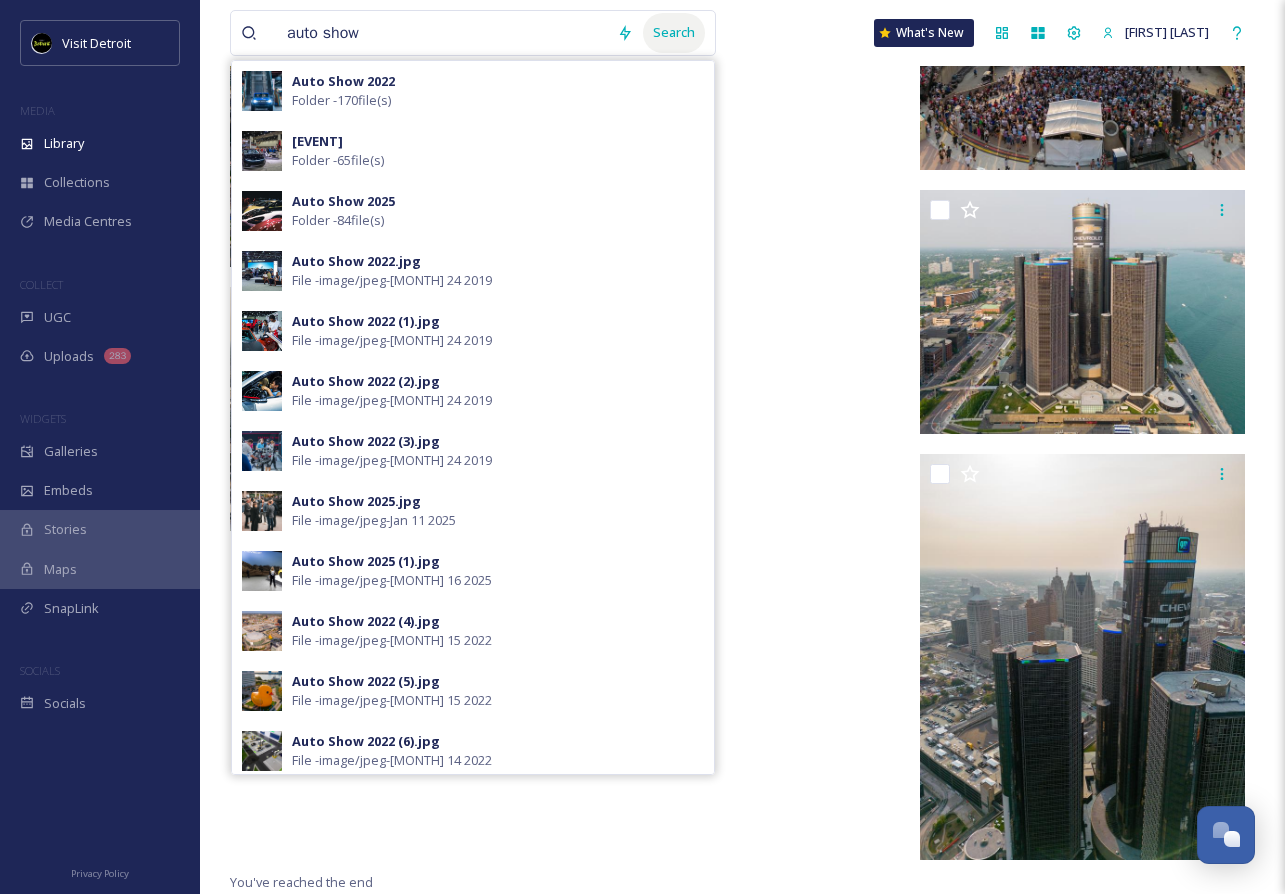 click on "Search" at bounding box center (674, 32) 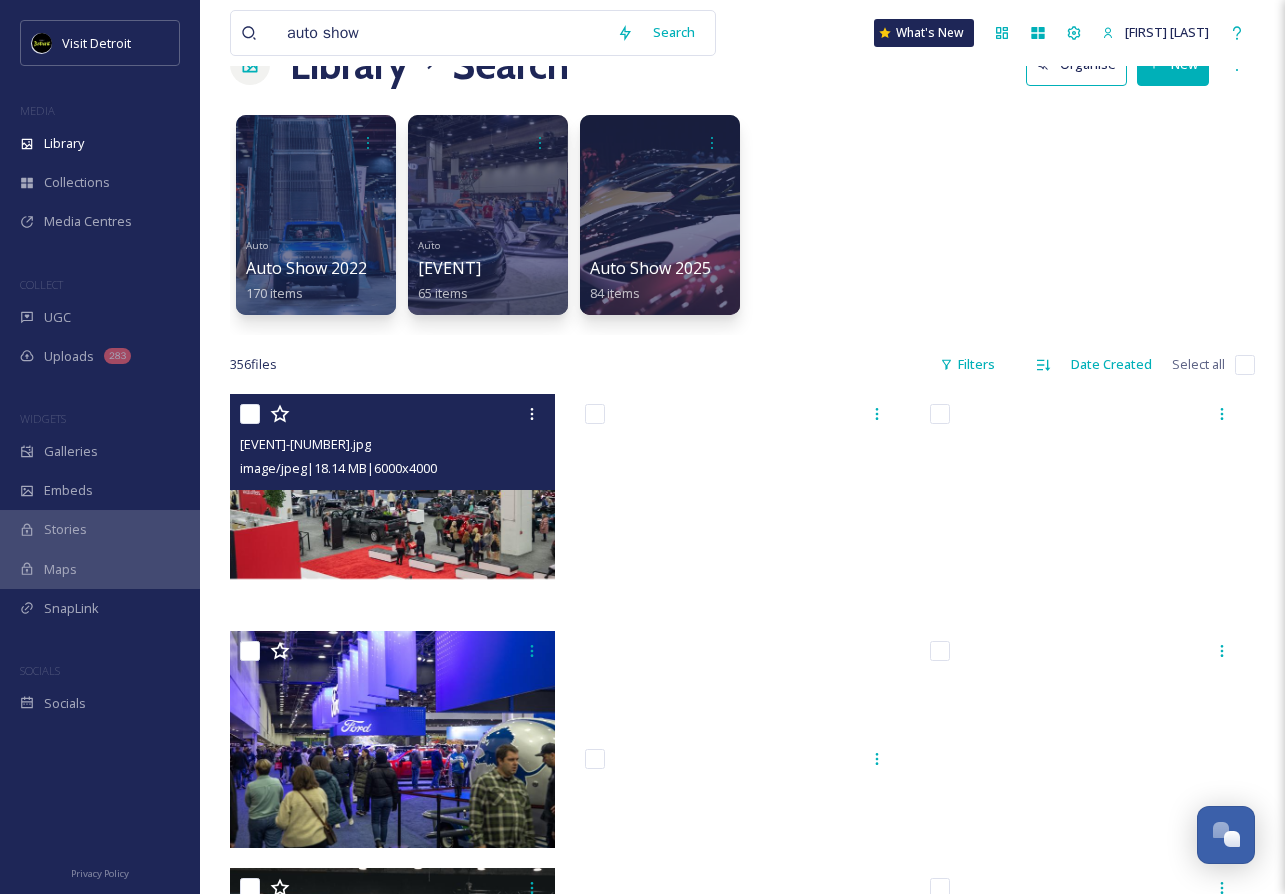 scroll, scrollTop: 30, scrollLeft: 0, axis: vertical 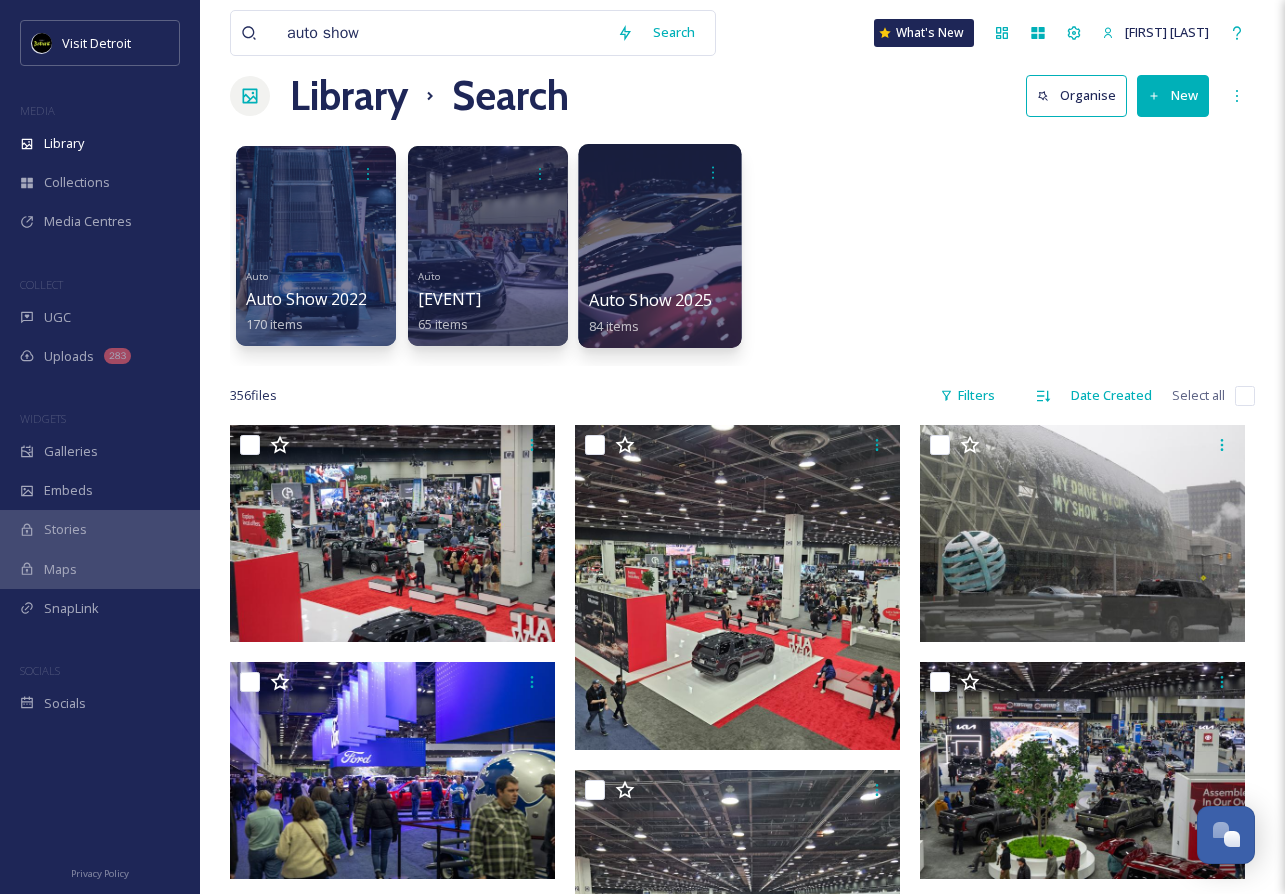 click at bounding box center [659, 246] 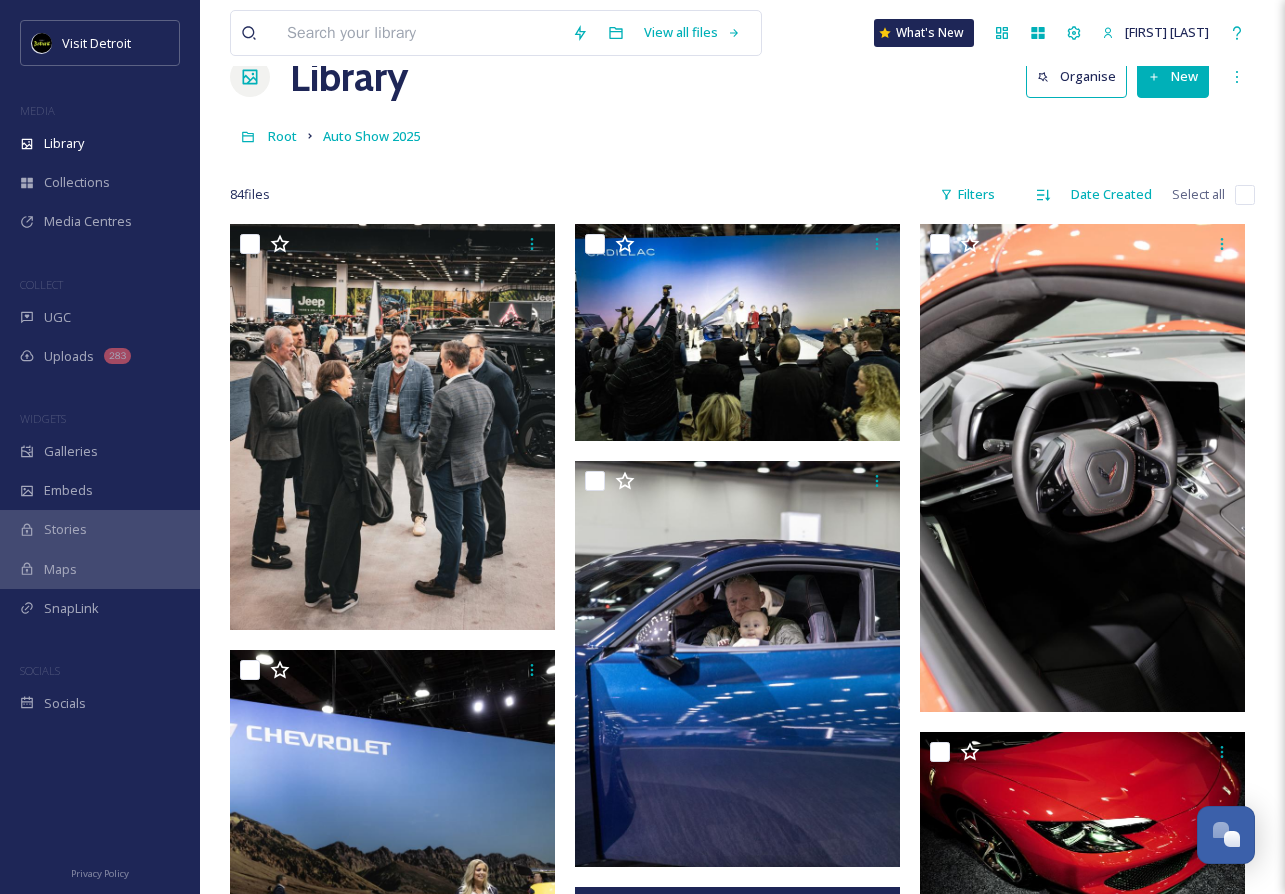 scroll, scrollTop: 0, scrollLeft: 0, axis: both 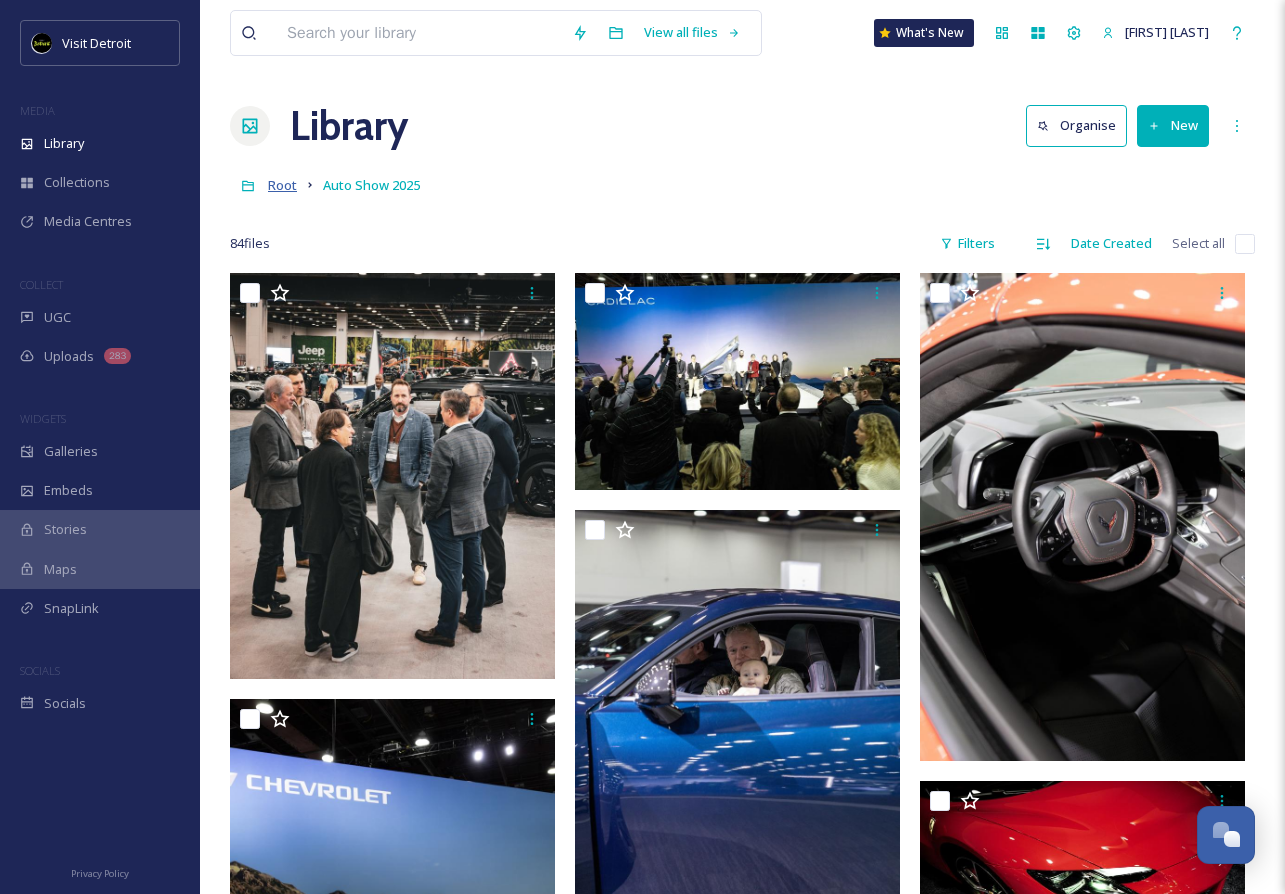 click on "Root" at bounding box center [282, 185] 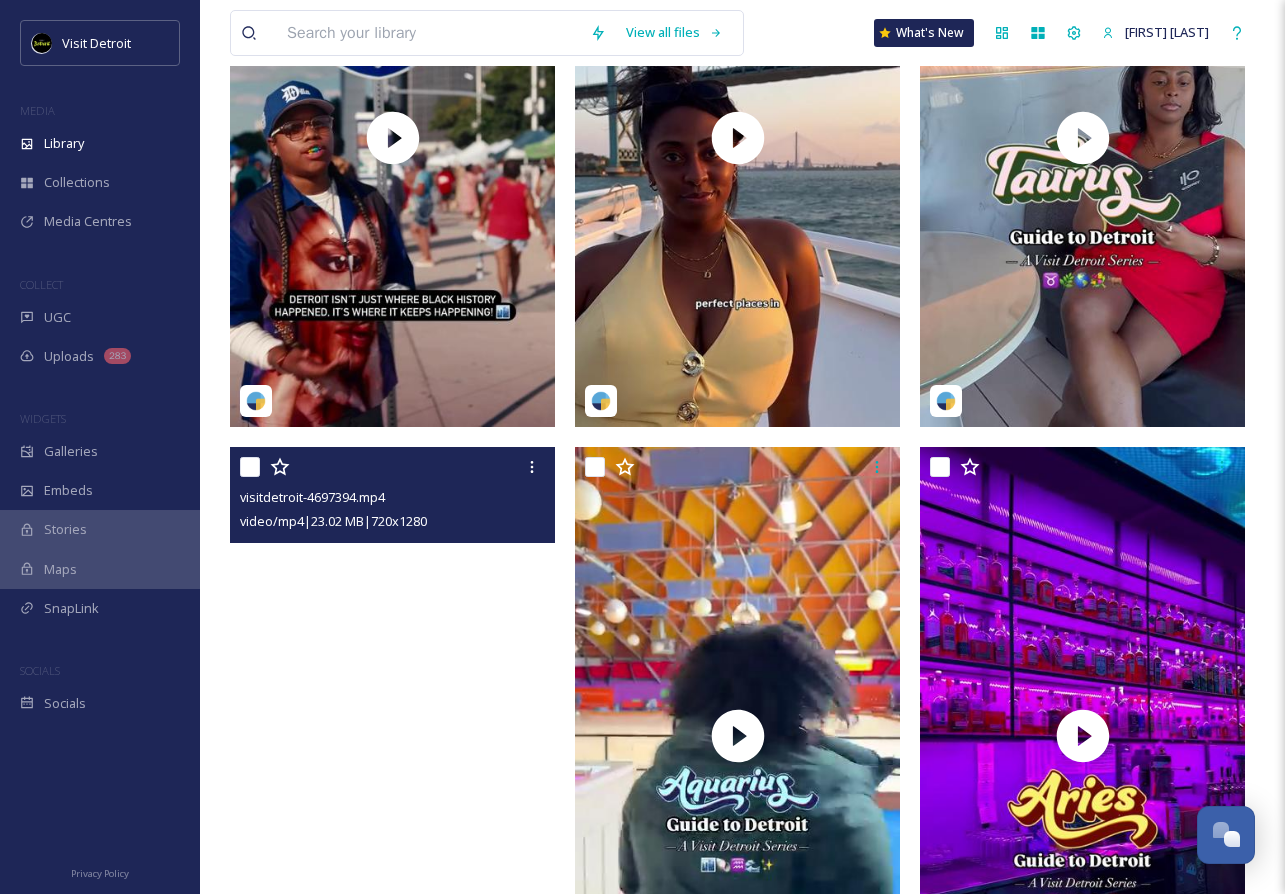 scroll, scrollTop: 0, scrollLeft: 0, axis: both 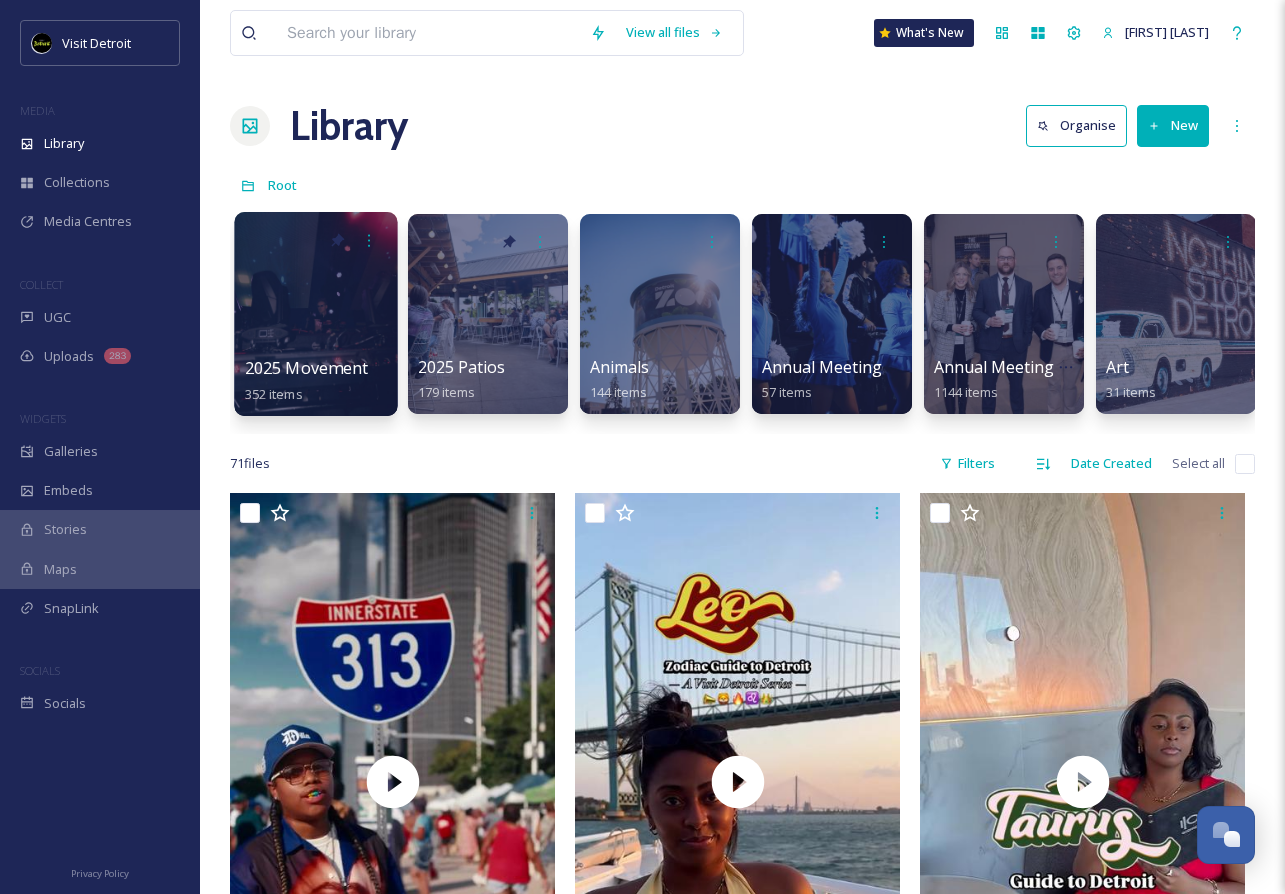 click at bounding box center [315, 314] 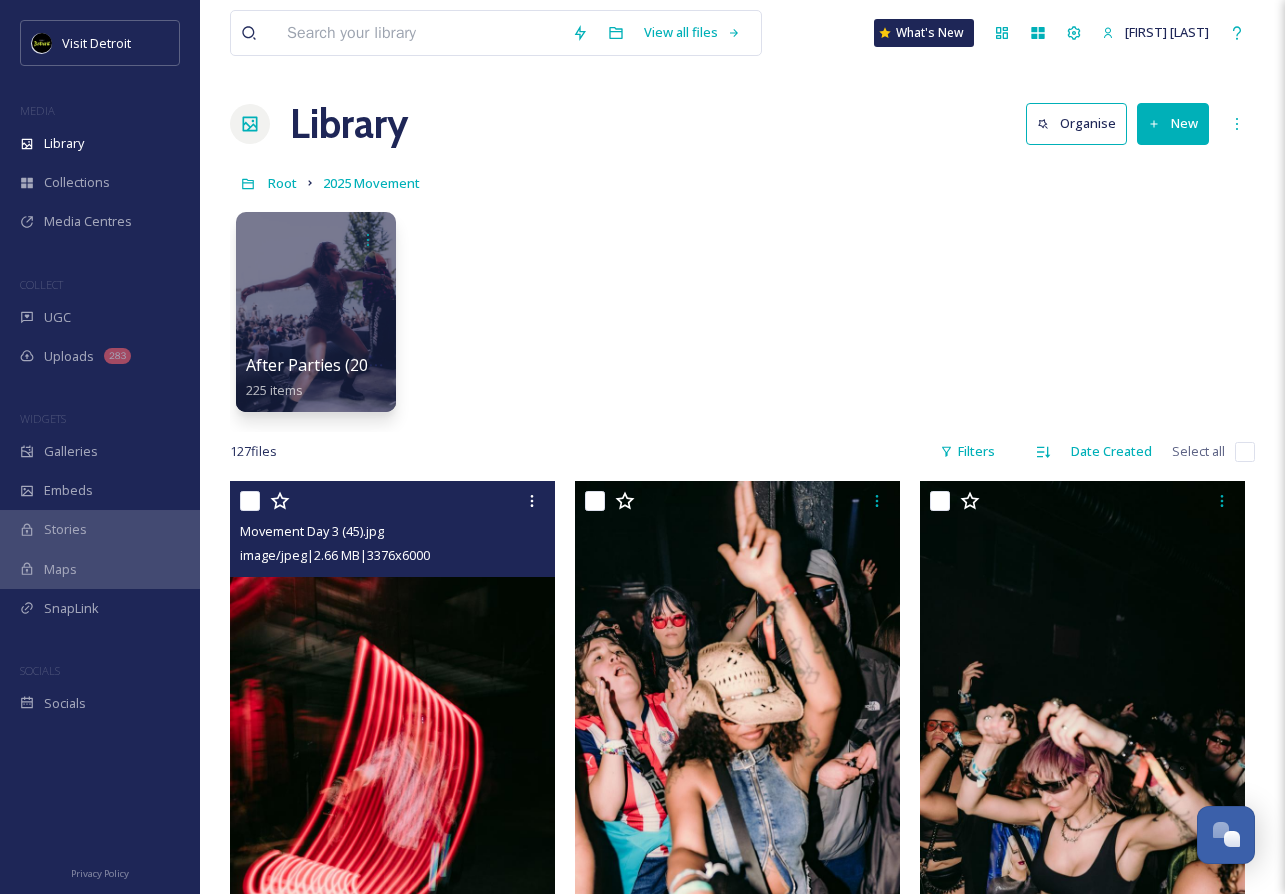 scroll, scrollTop: 9, scrollLeft: 0, axis: vertical 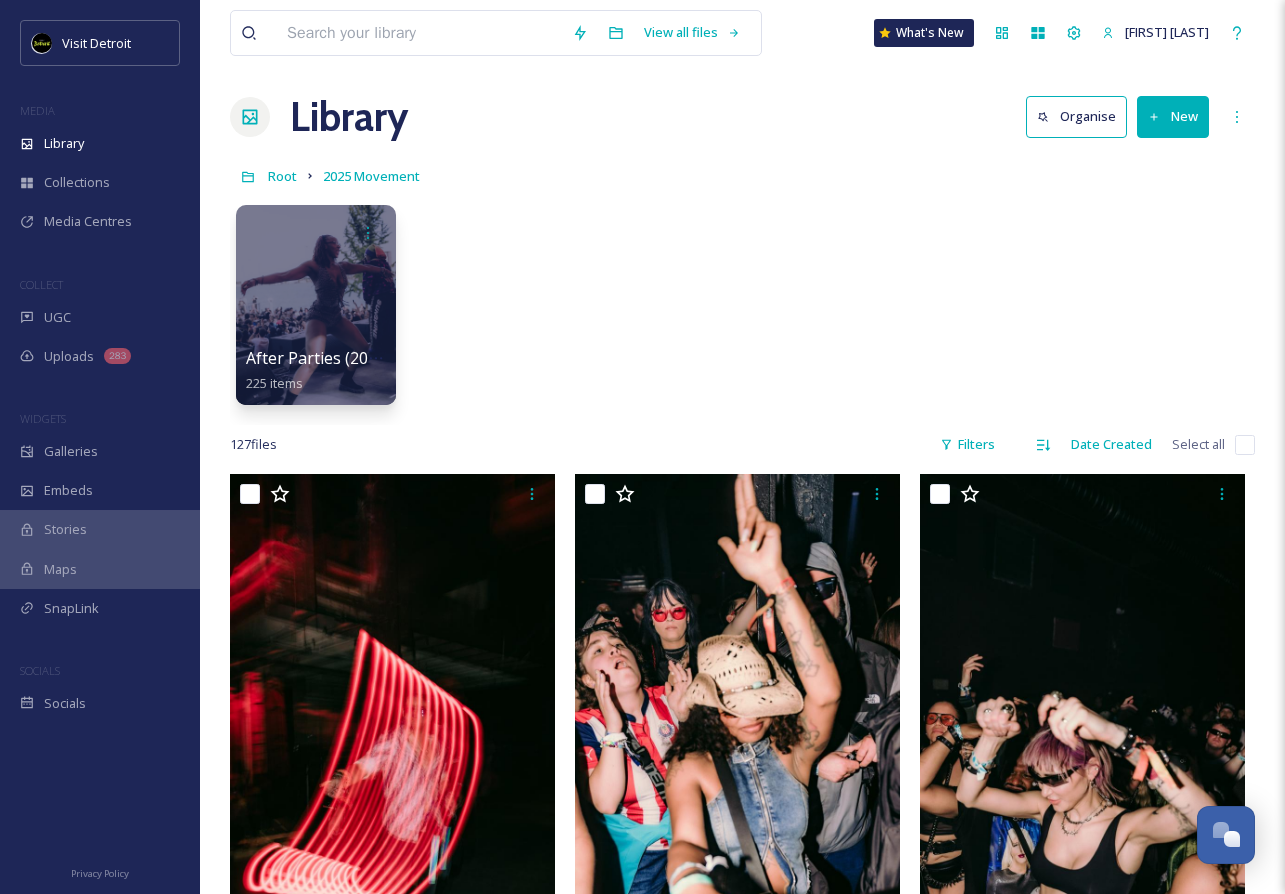 click on "View all files What's New [FIRST] [LAST]" at bounding box center (742, 33) 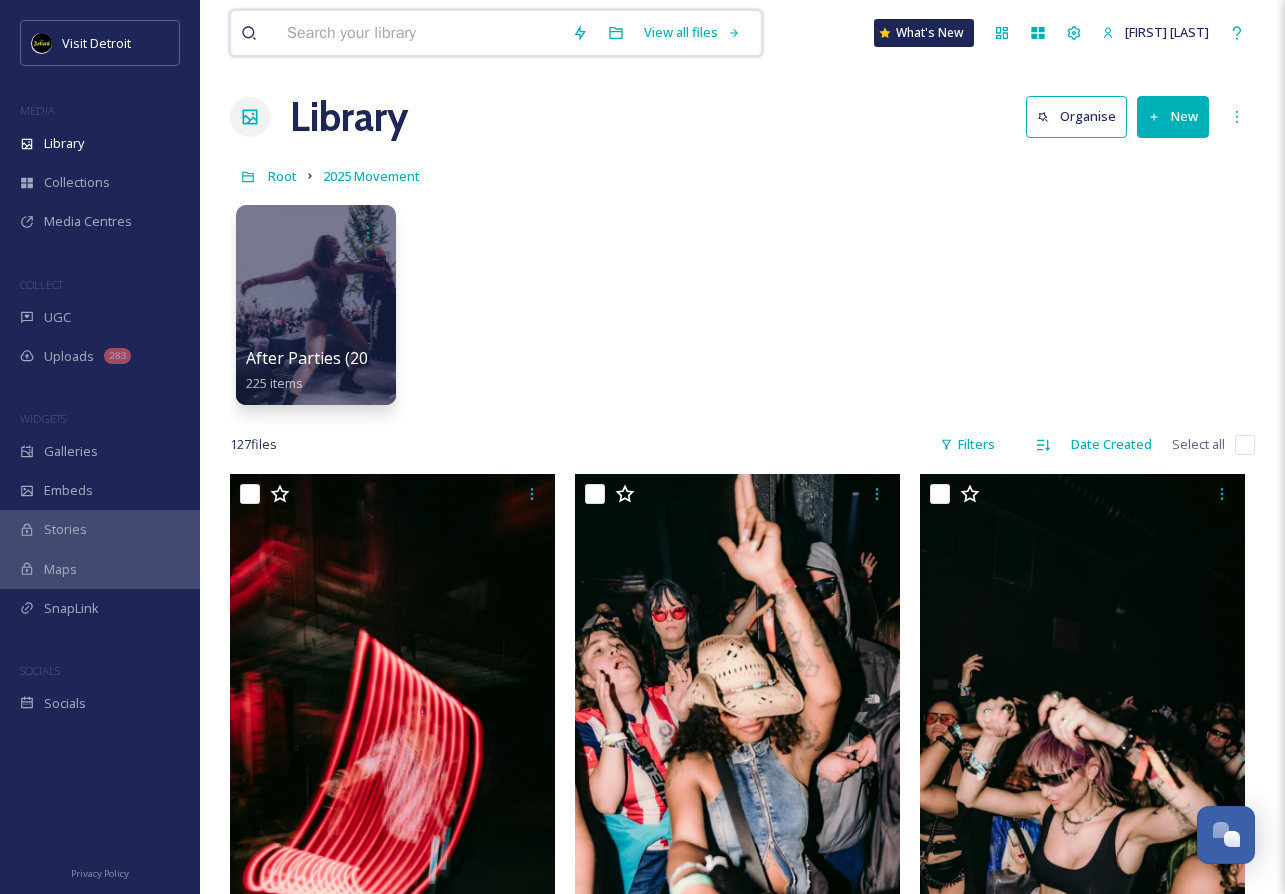 click at bounding box center (419, 33) 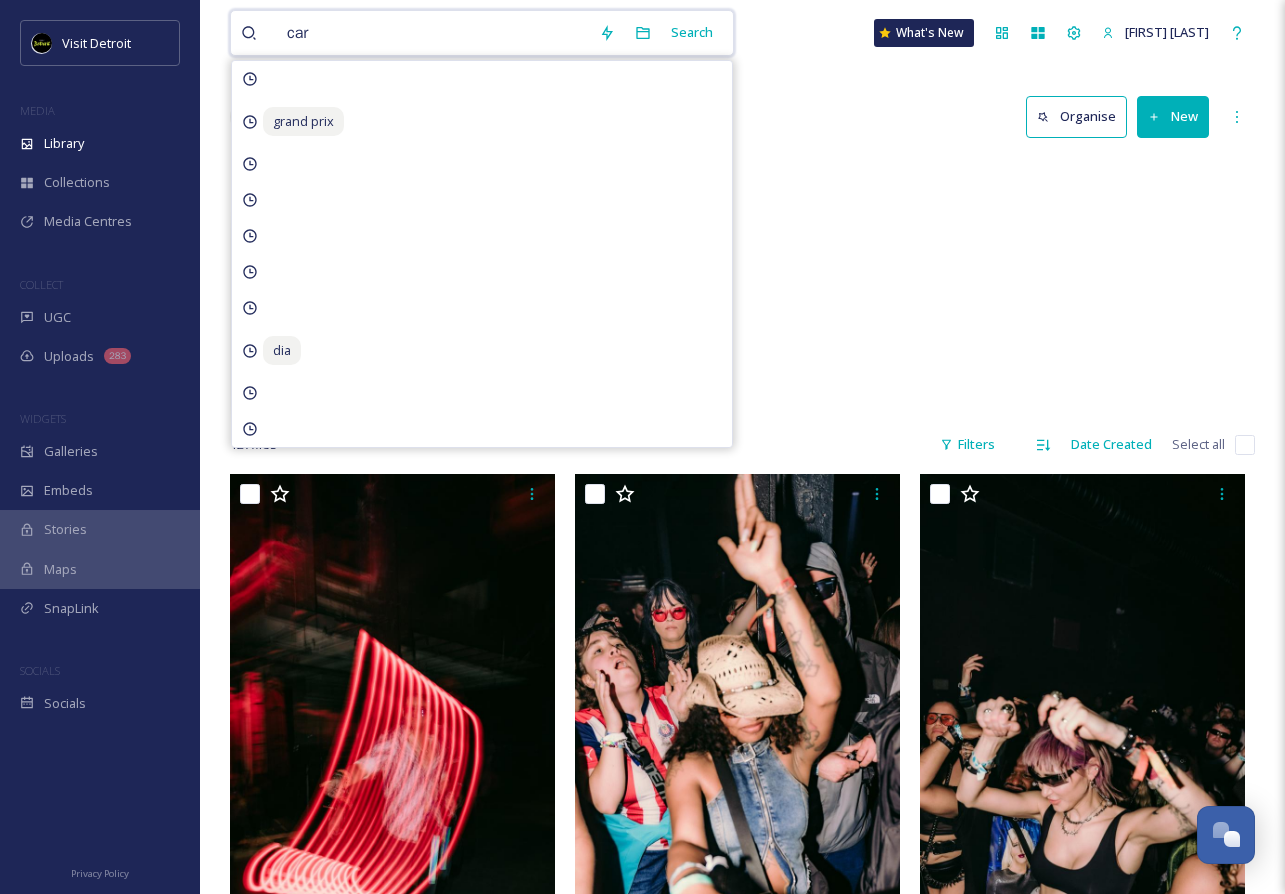 type on "cars" 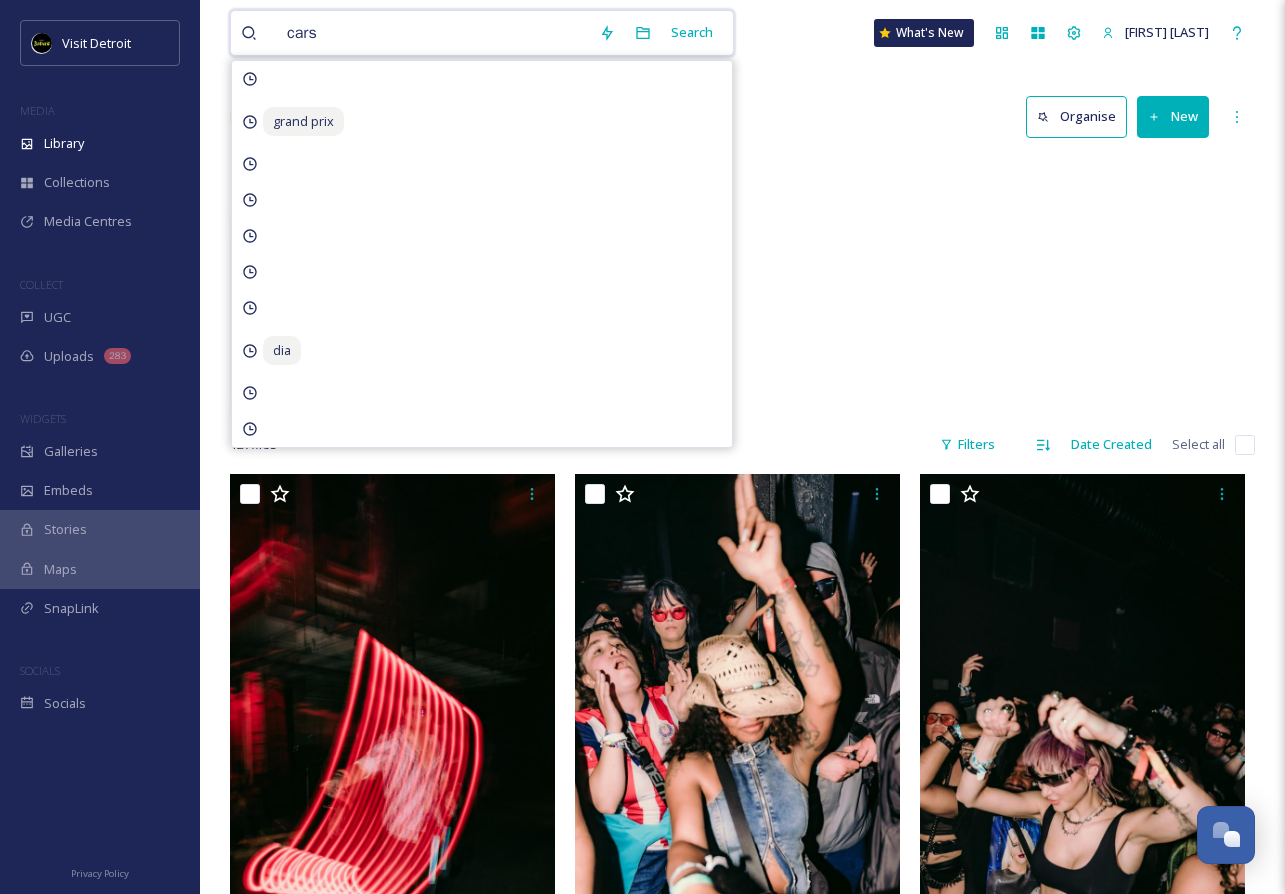 type 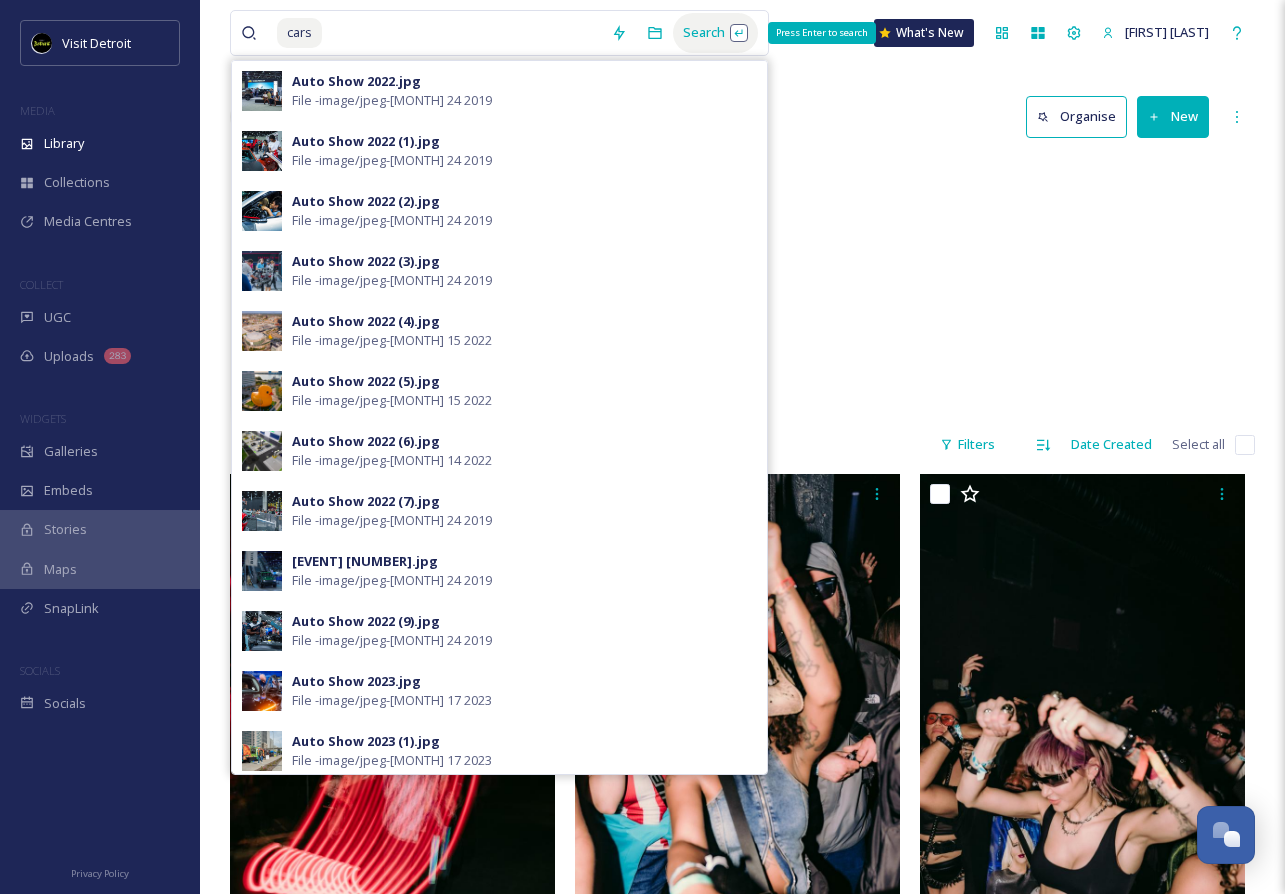 click on "Search Press Enter to search" at bounding box center [715, 32] 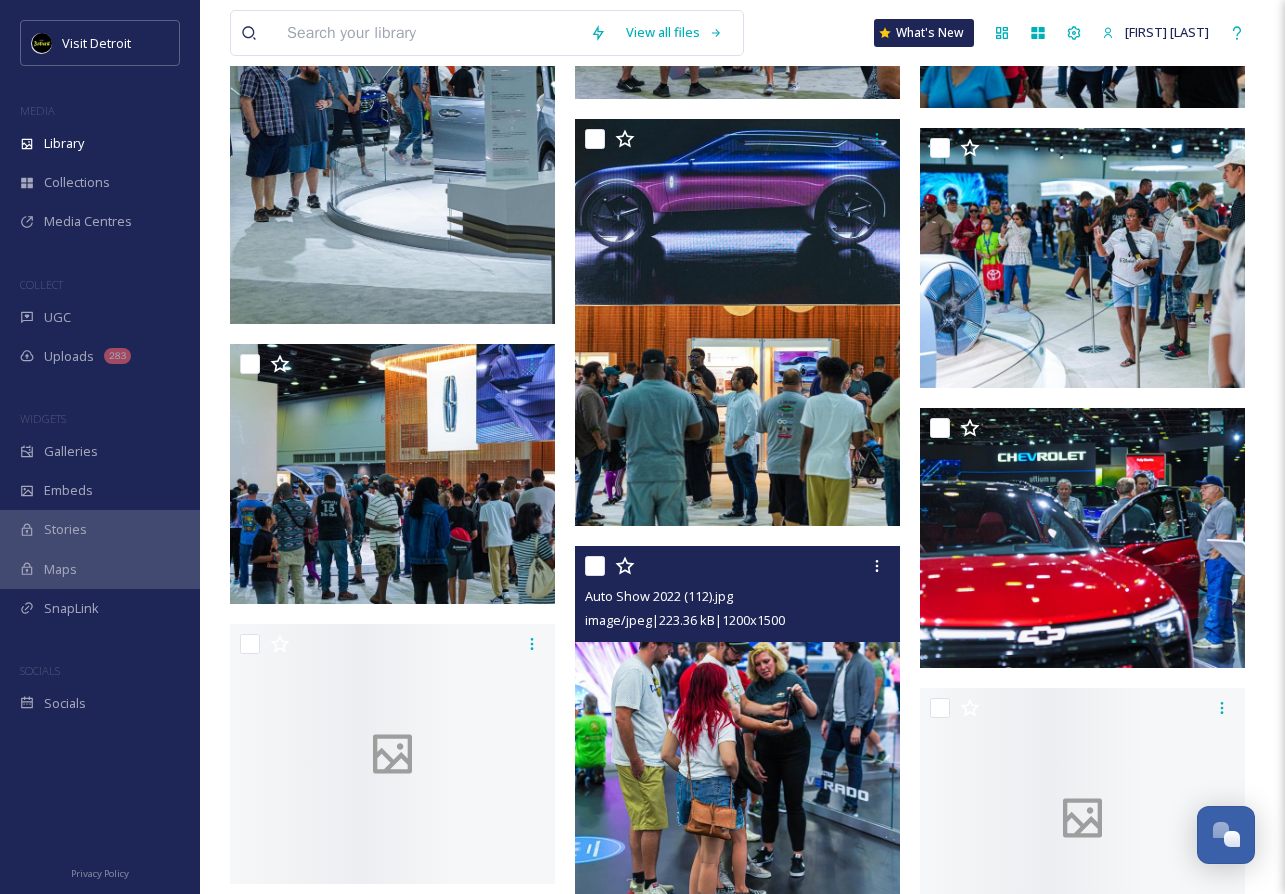 scroll, scrollTop: 21146, scrollLeft: 0, axis: vertical 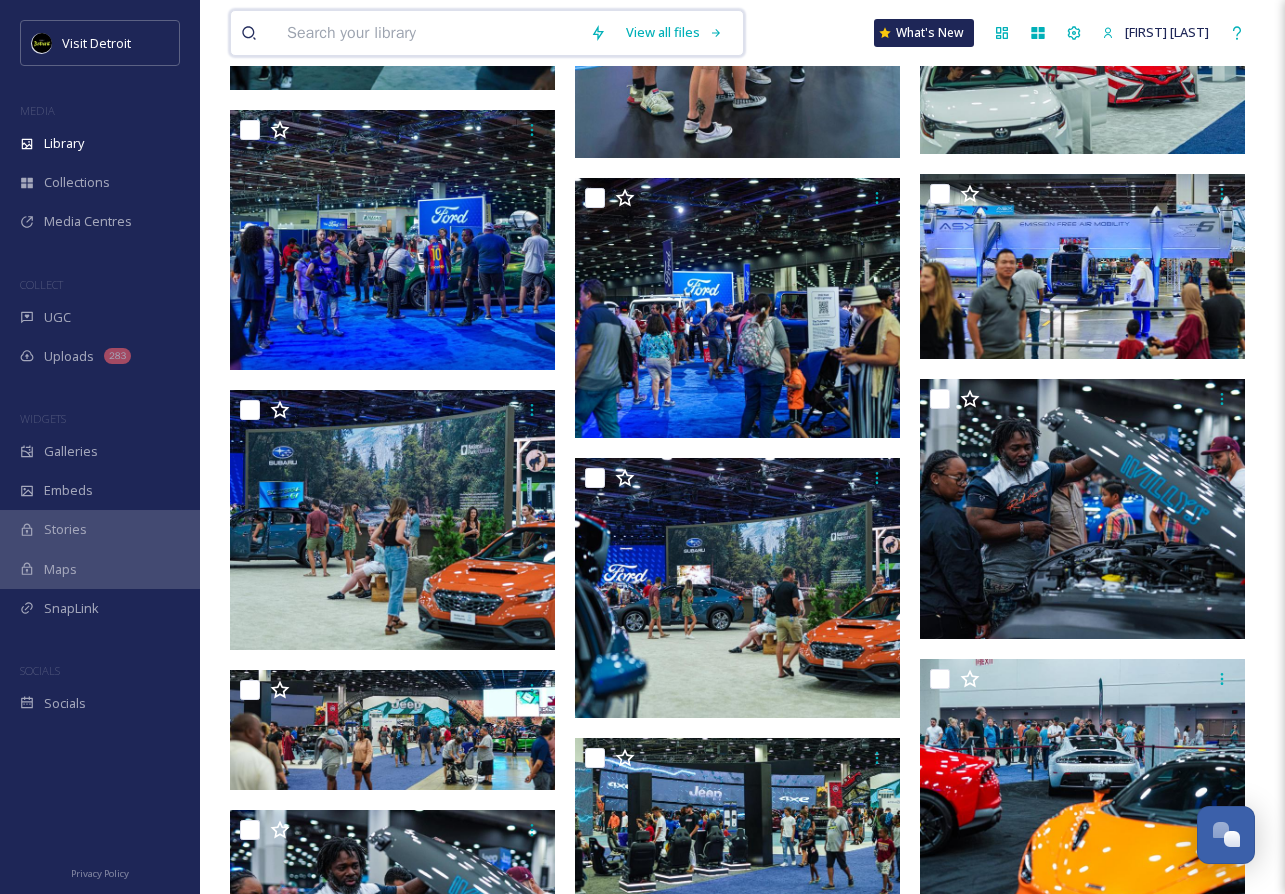 click at bounding box center [428, 33] 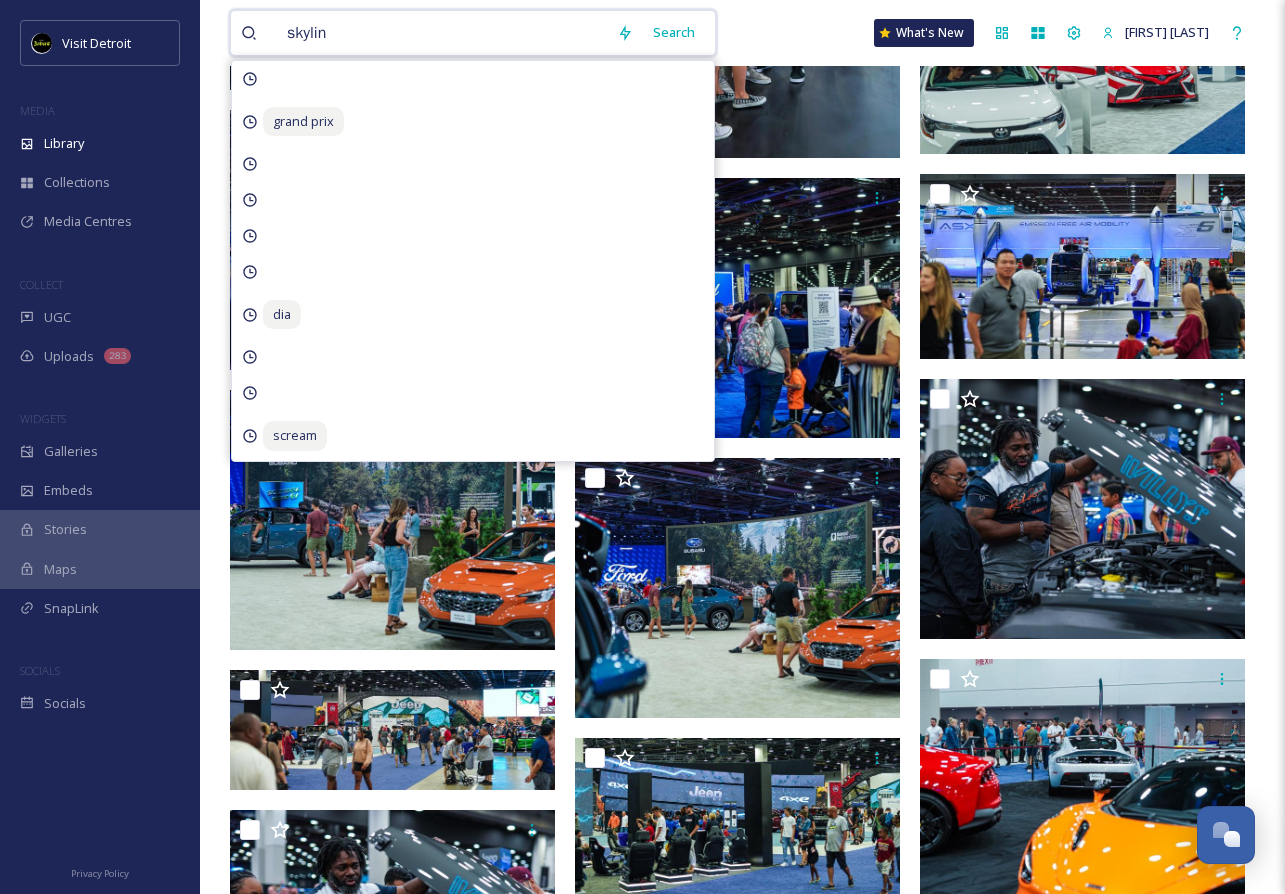 type on "skyline" 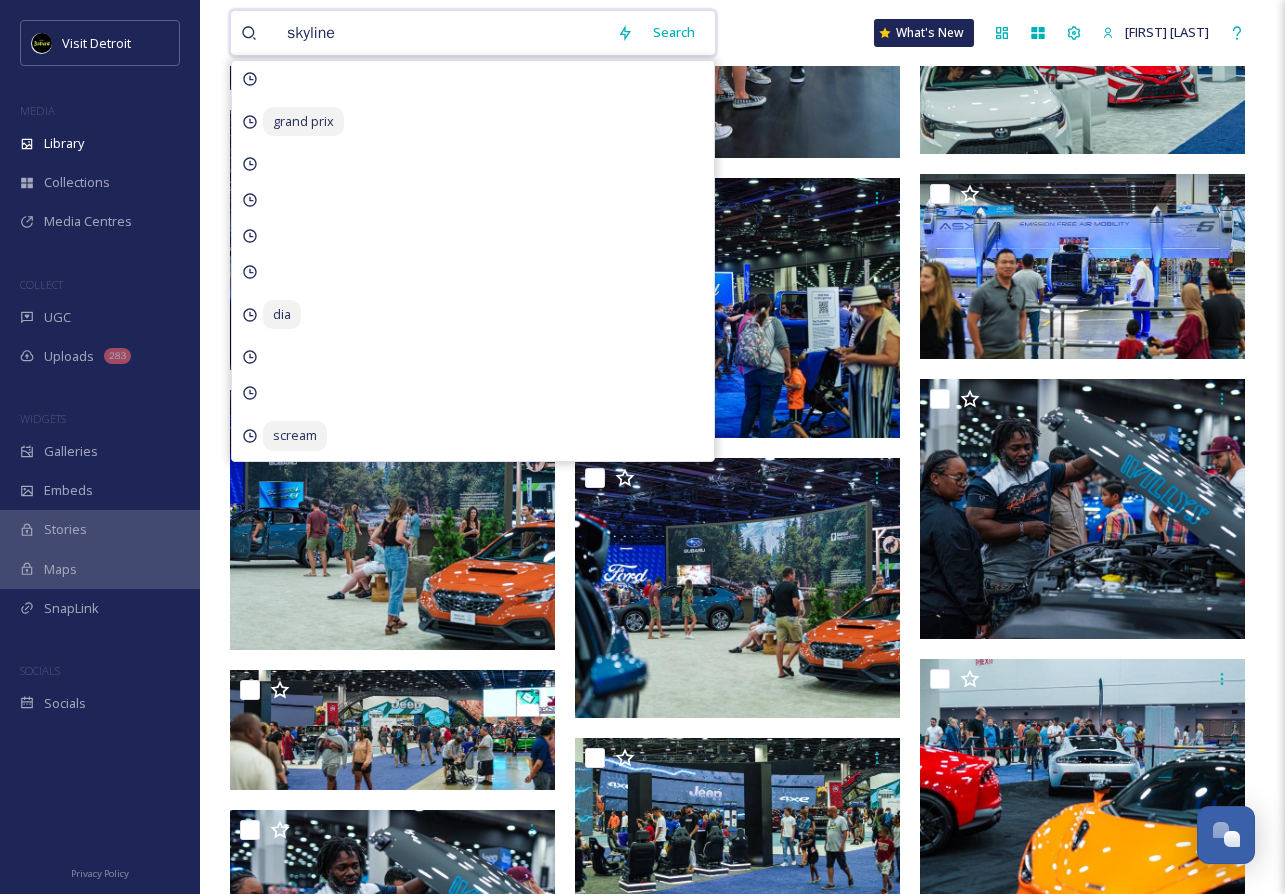 type 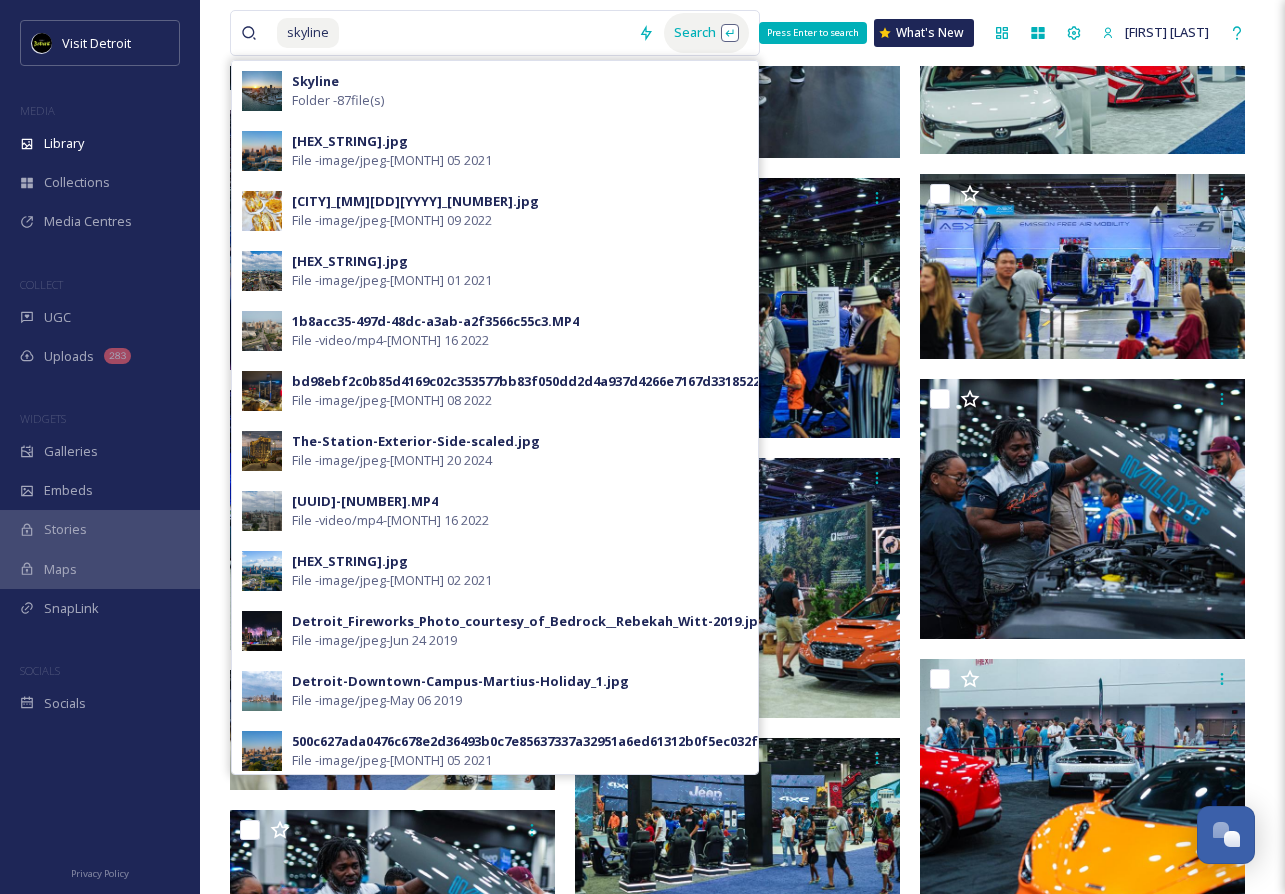 click on "Search Press Enter to search" at bounding box center [706, 32] 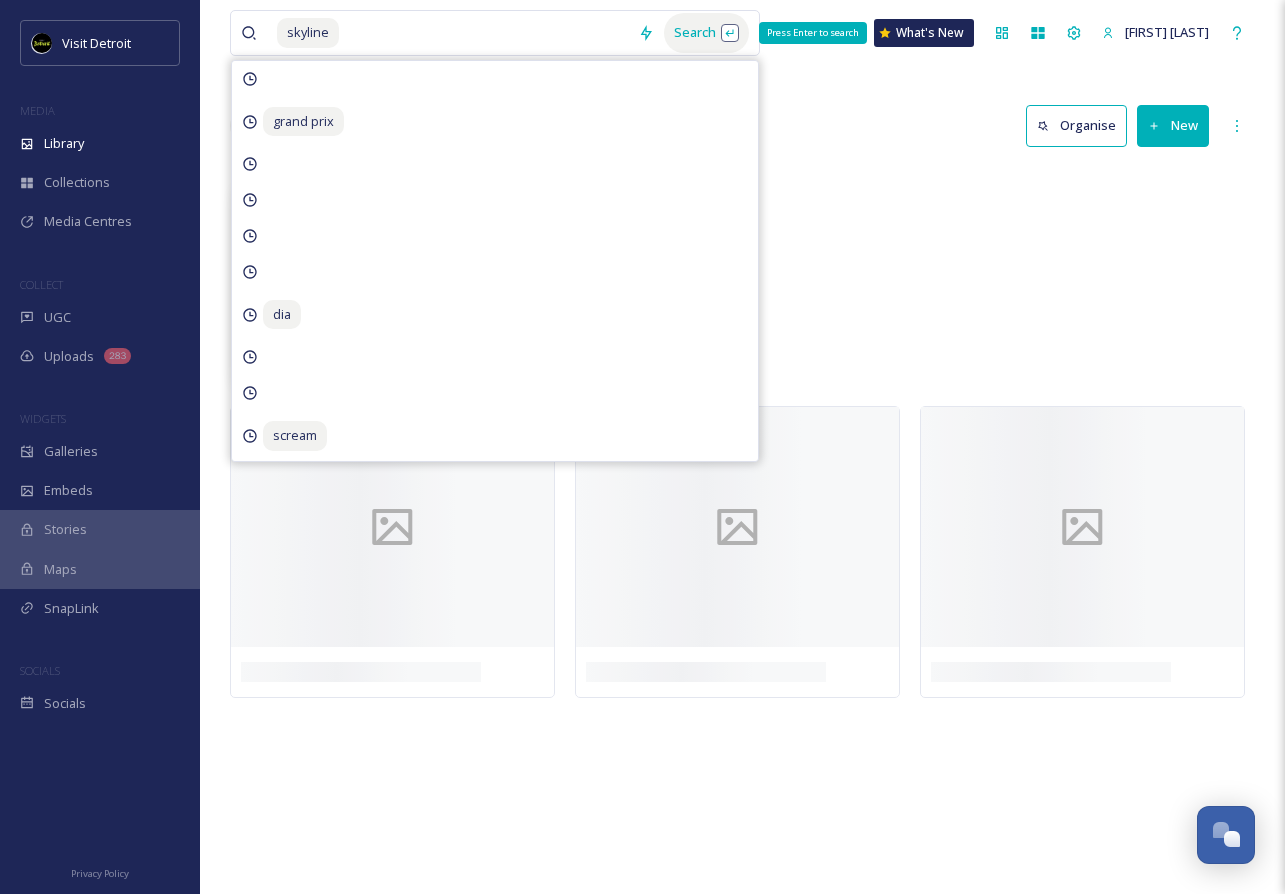 scroll, scrollTop: 0, scrollLeft: 0, axis: both 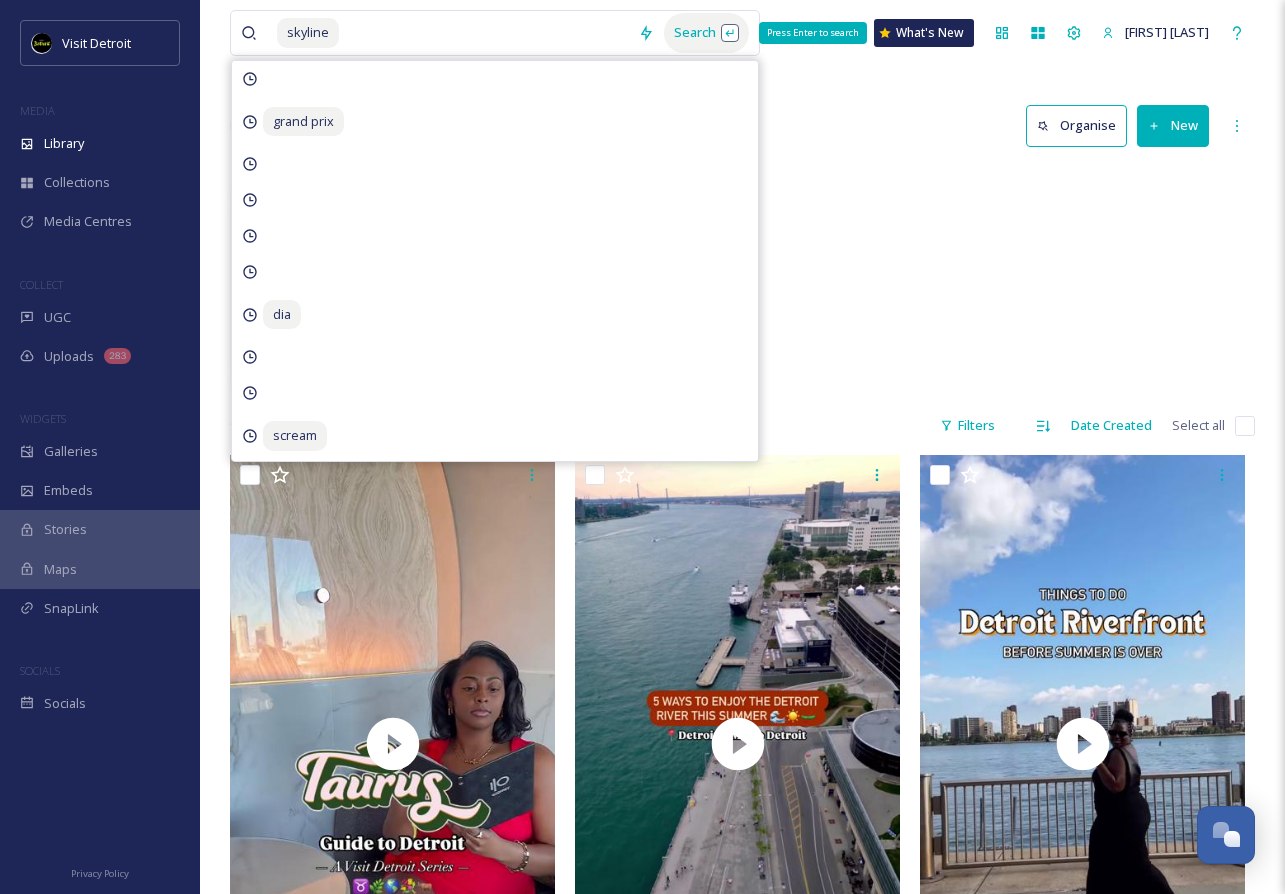 click on "Search Press Enter to search" at bounding box center (706, 32) 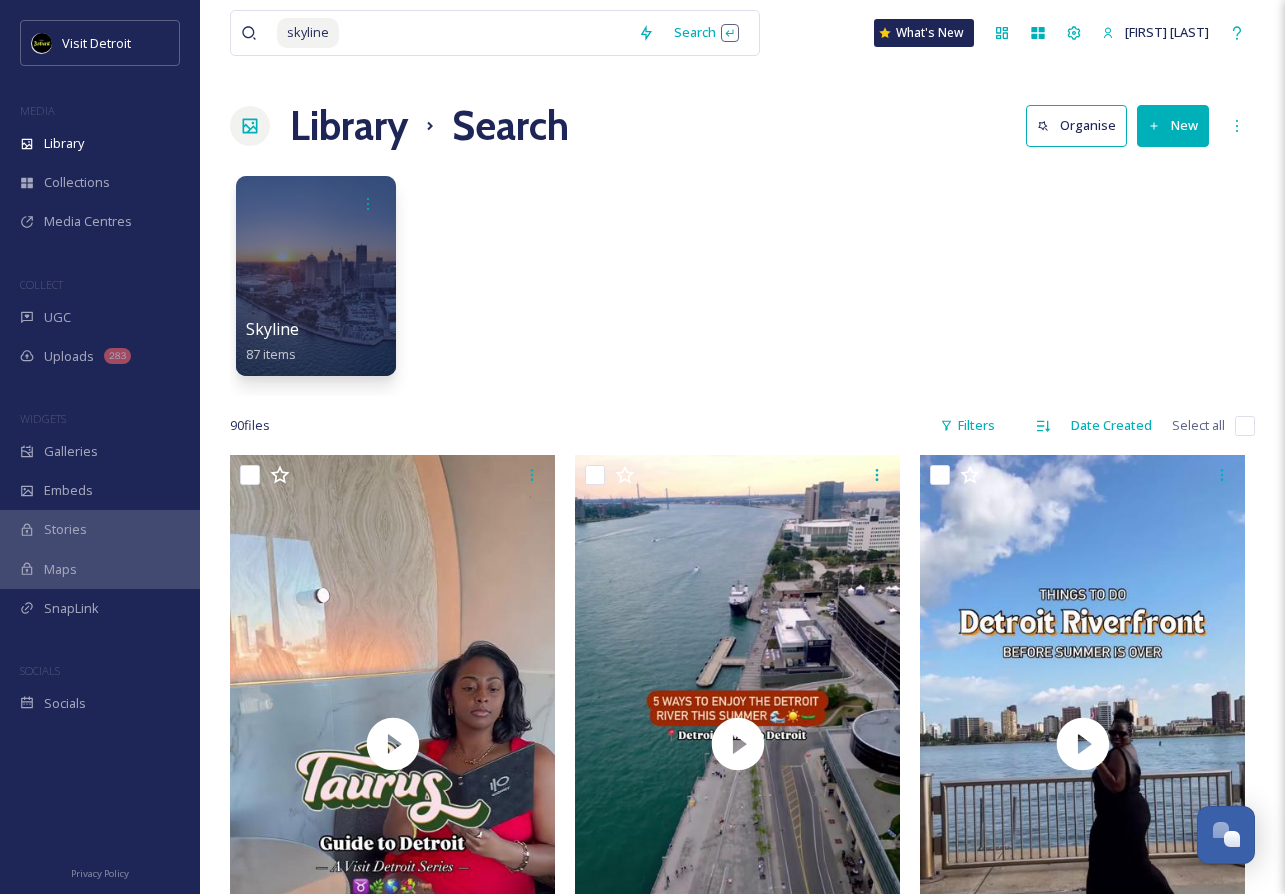 click on "Library Search Organise New" at bounding box center [742, 126] 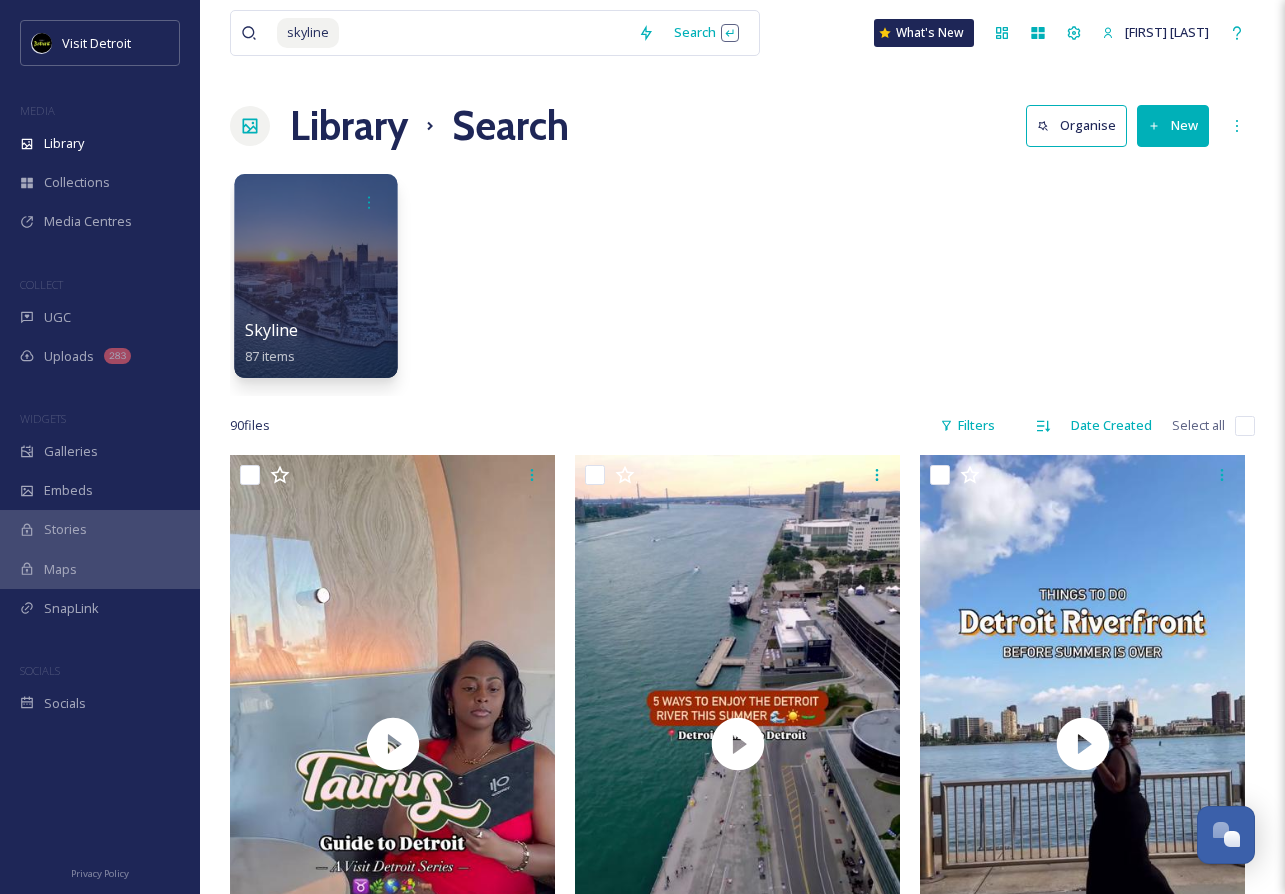 click at bounding box center [315, 276] 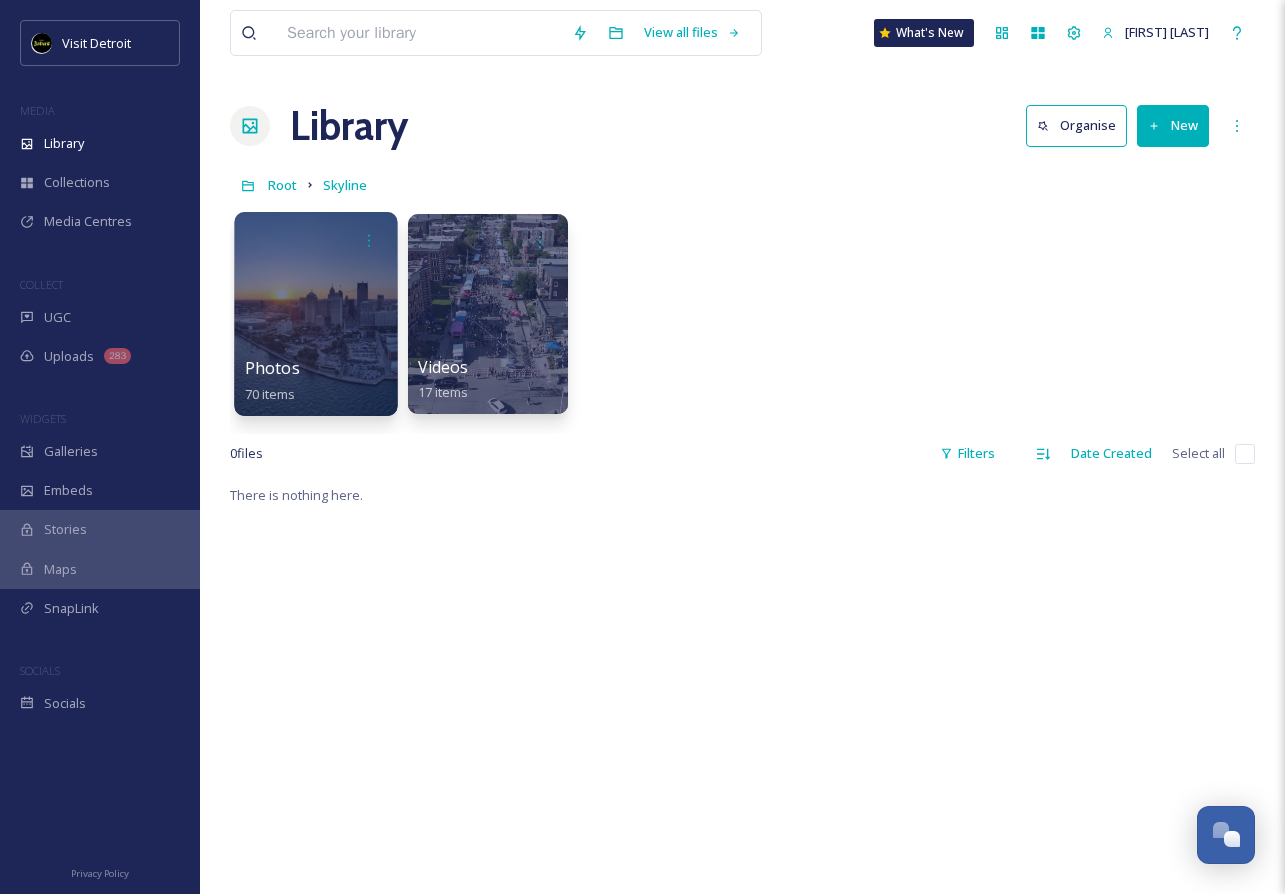 click at bounding box center (315, 314) 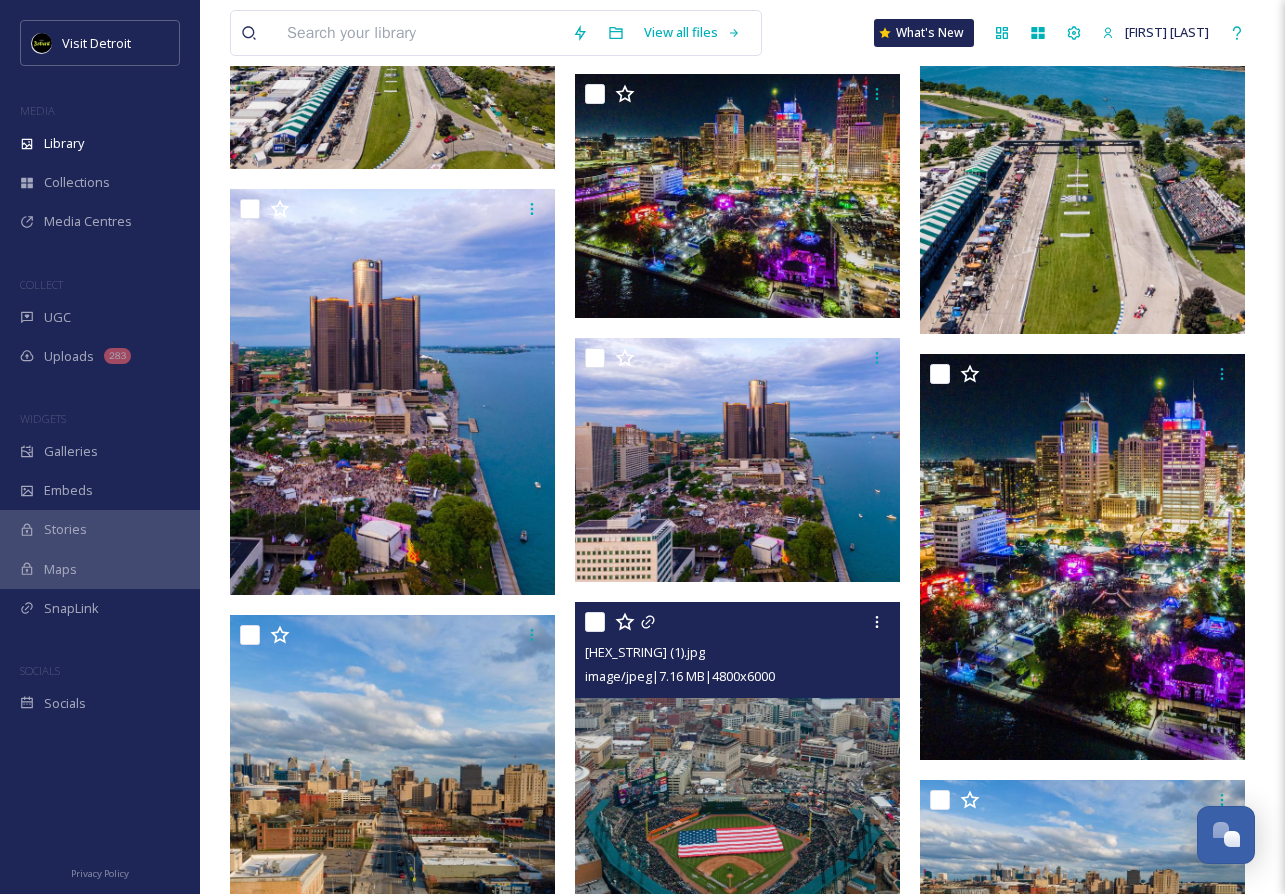 scroll, scrollTop: 2330, scrollLeft: 0, axis: vertical 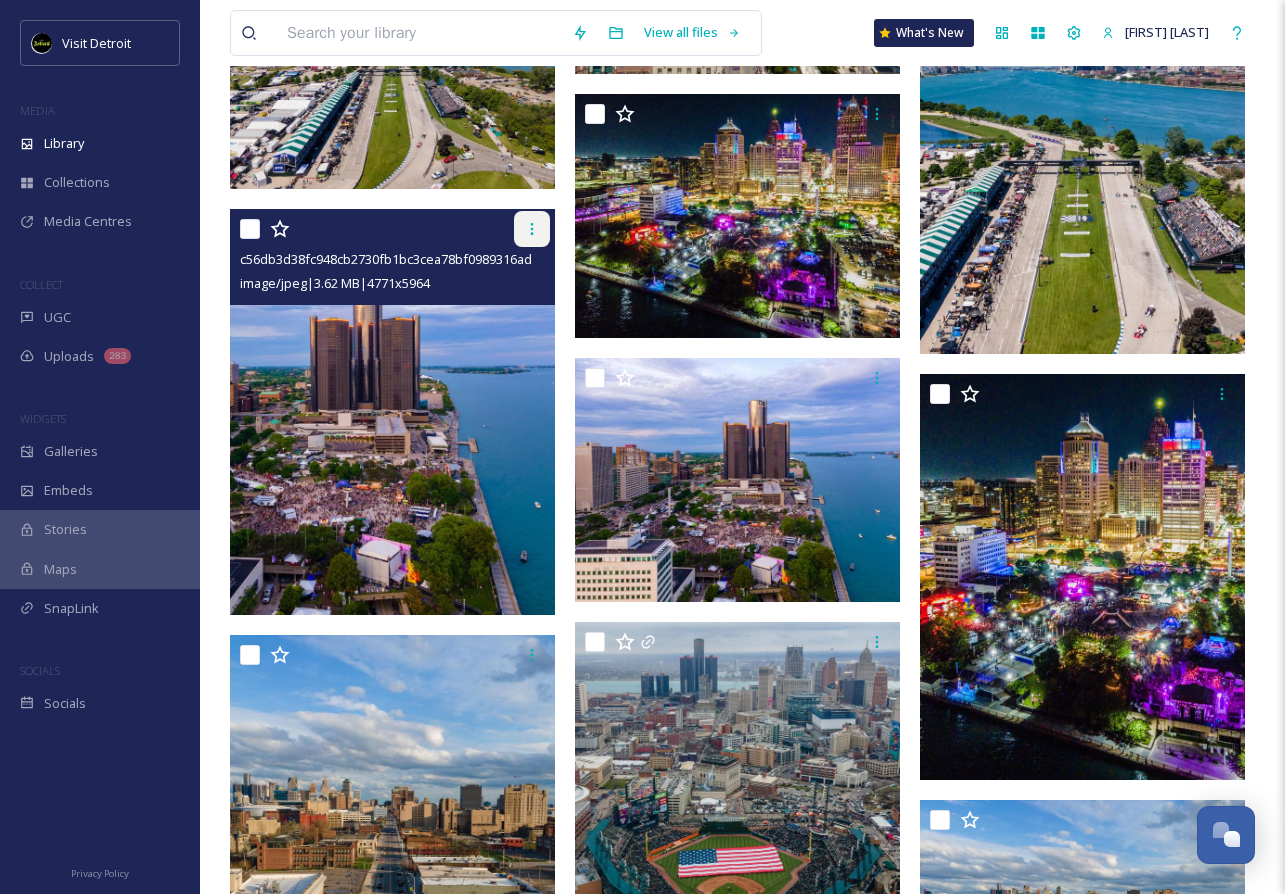 click 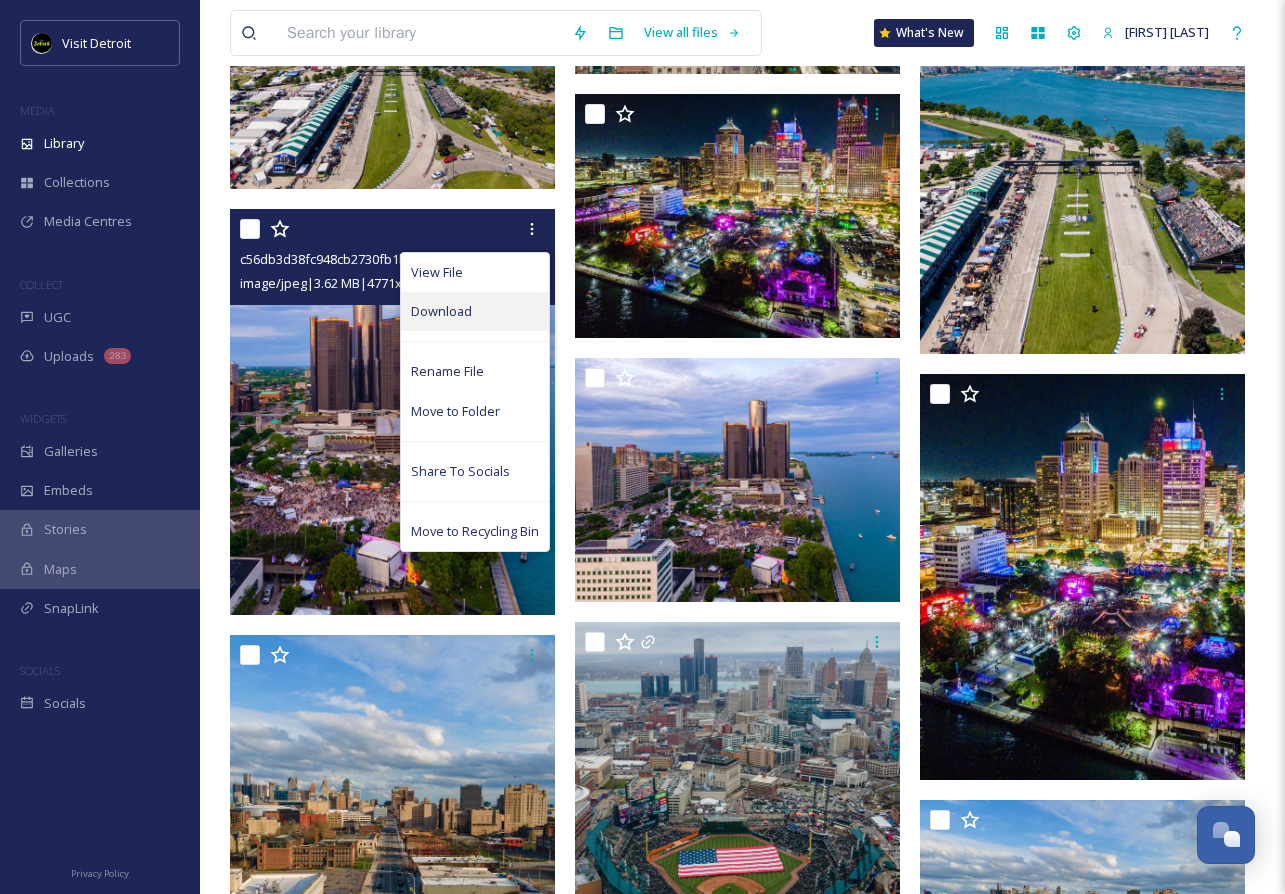 click on "Download" at bounding box center [475, 311] 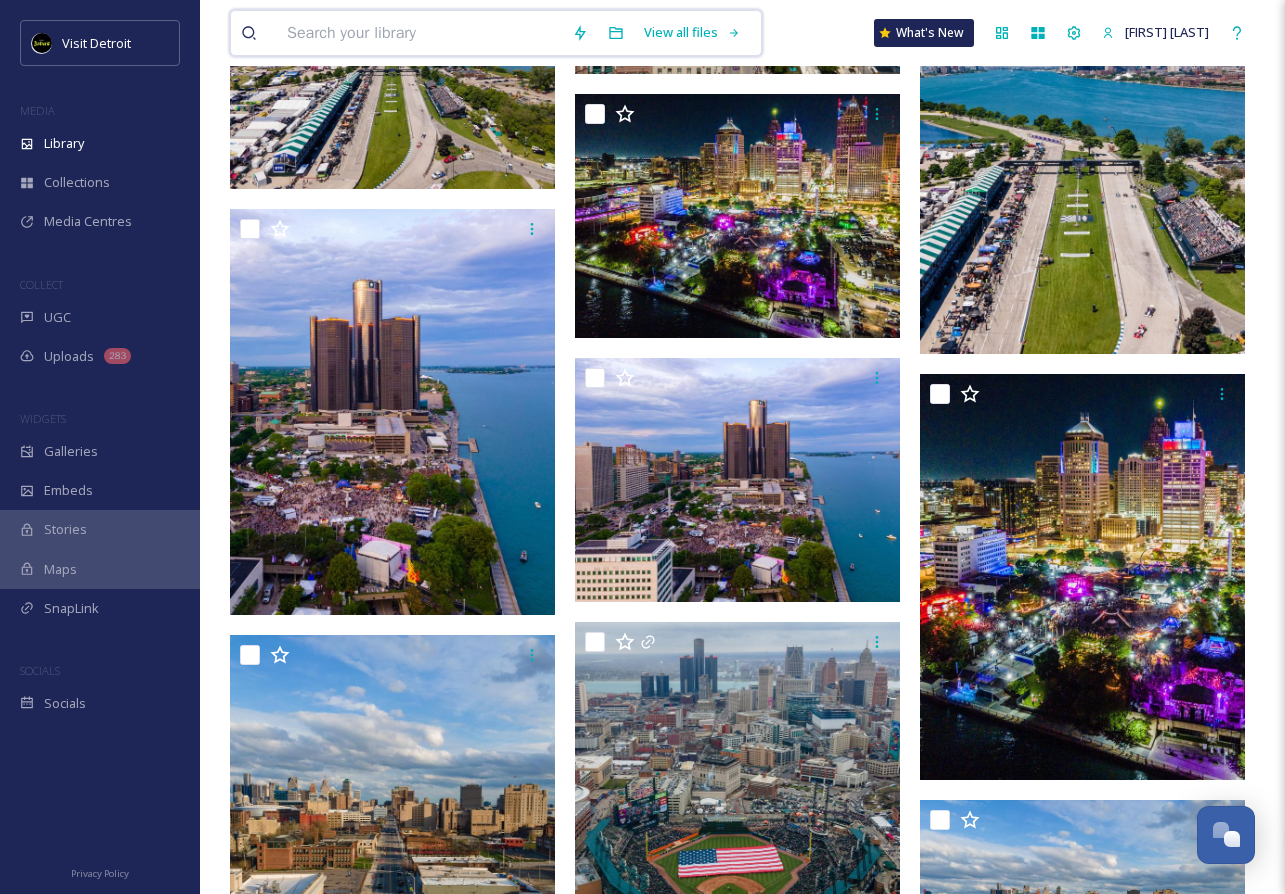 click at bounding box center [419, 33] 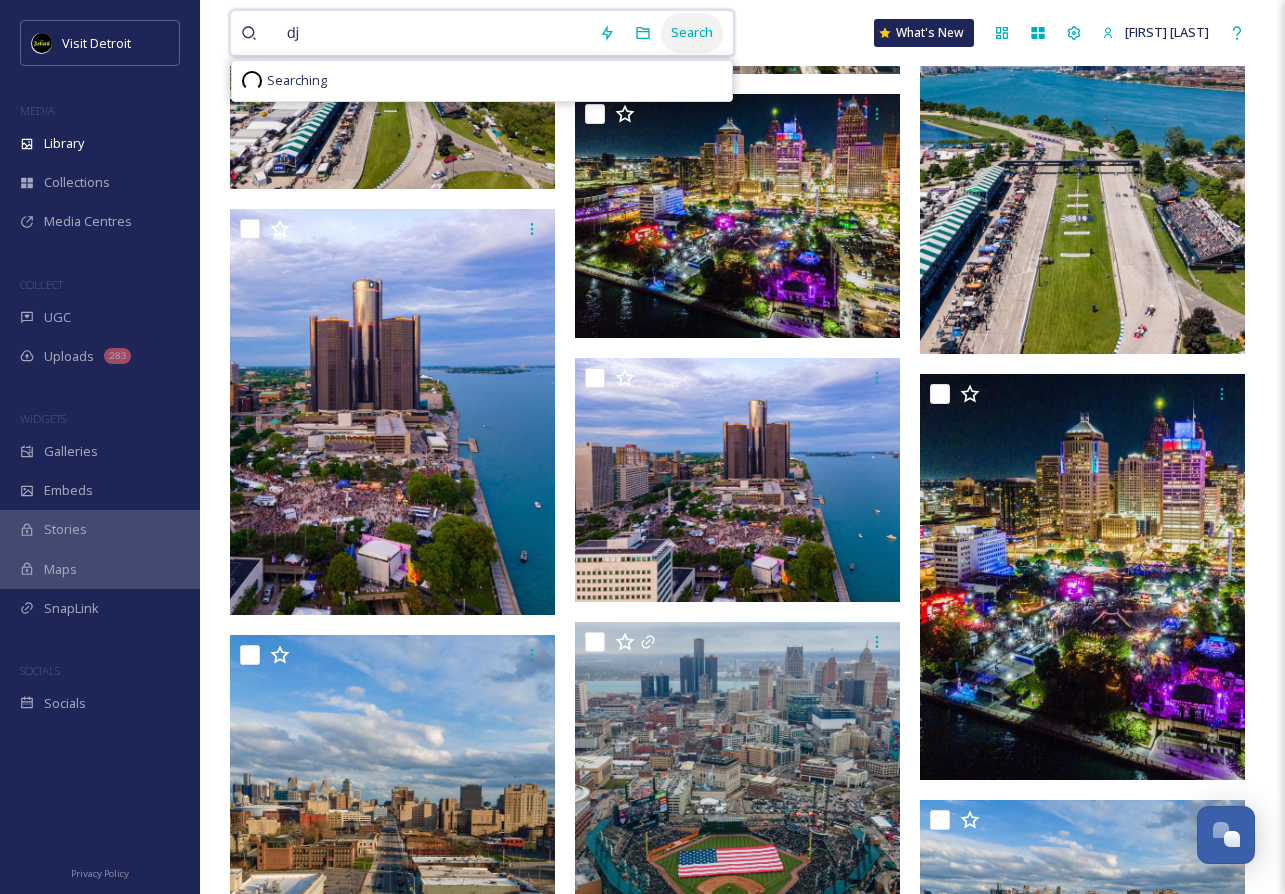 type on "dj" 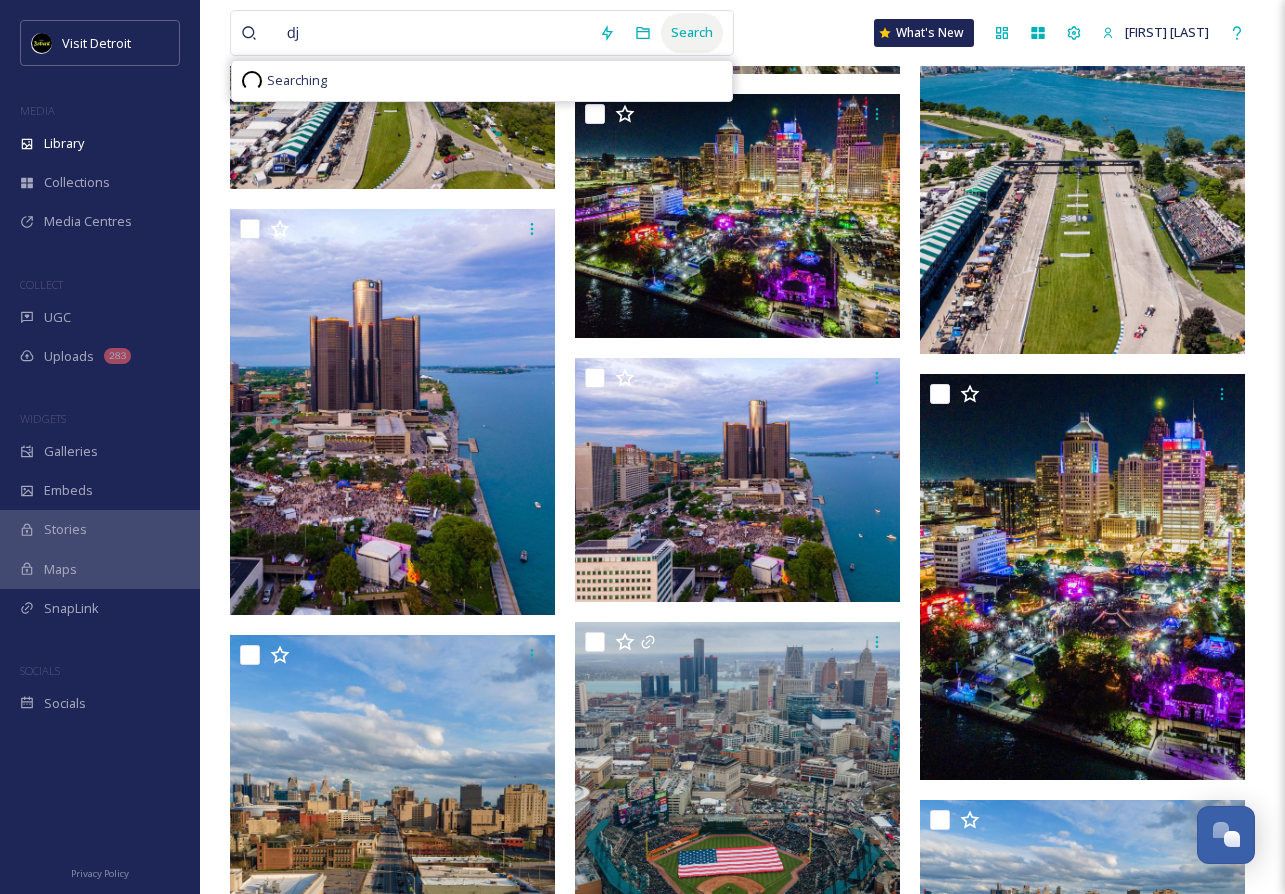 click on "Search" at bounding box center (692, 32) 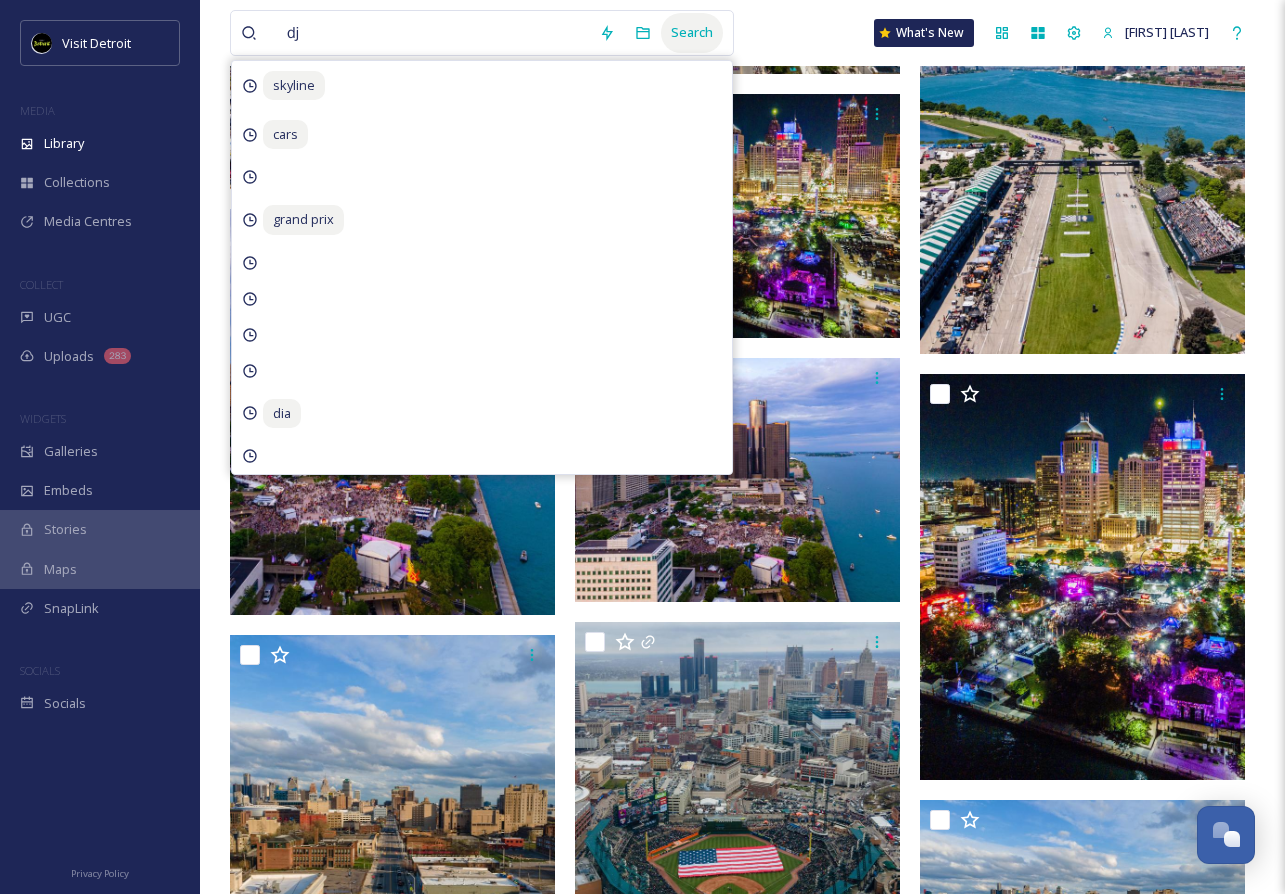 scroll, scrollTop: 0, scrollLeft: 0, axis: both 